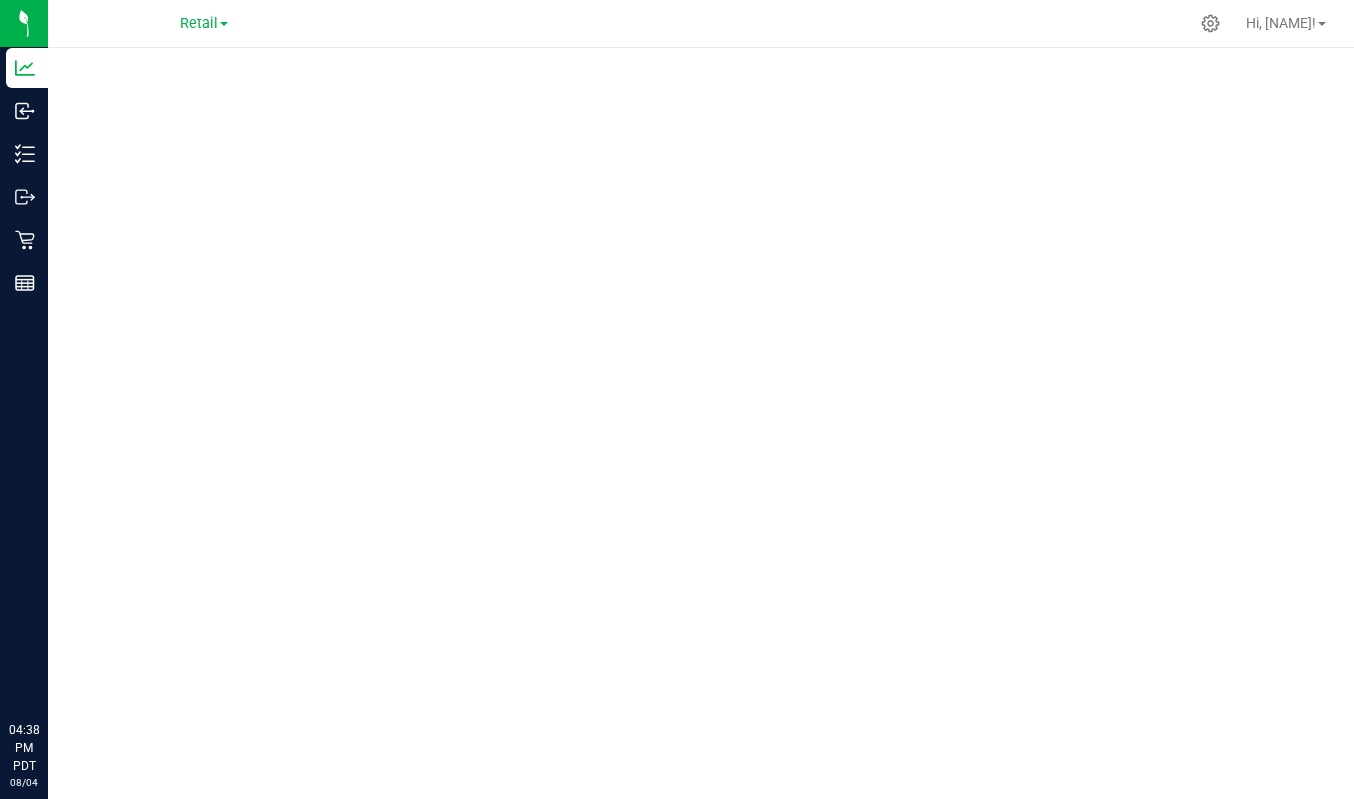 scroll, scrollTop: 0, scrollLeft: 0, axis: both 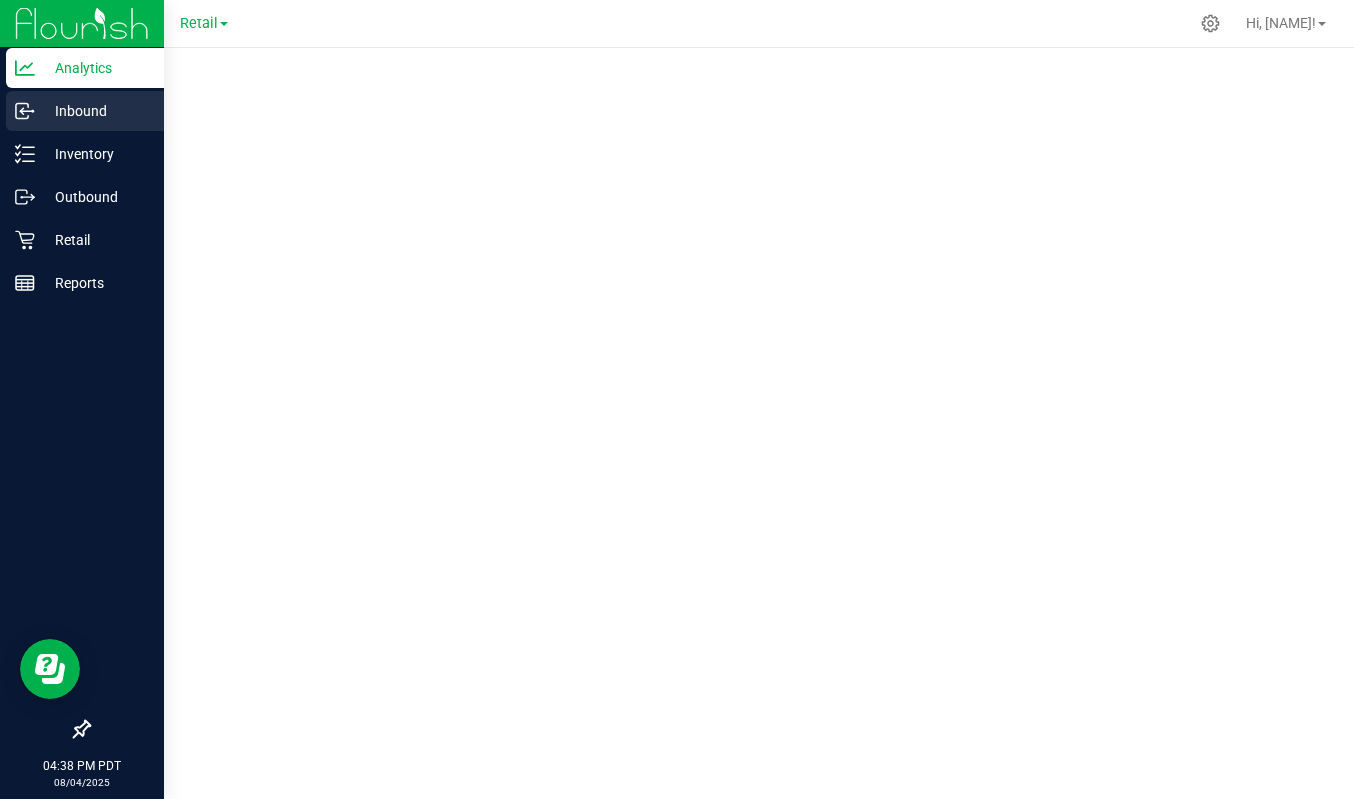 click on "Inbound" at bounding box center [95, 111] 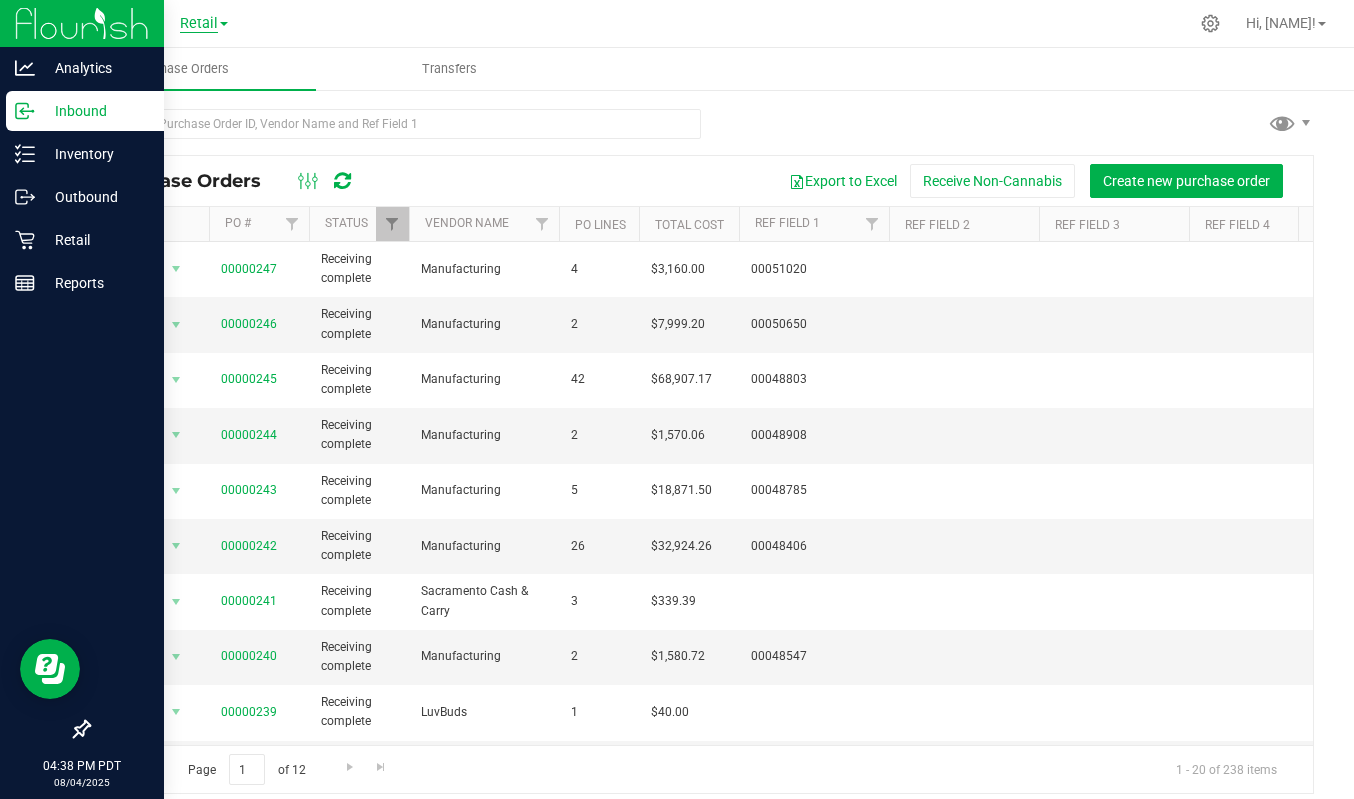 click on "Retail" at bounding box center (199, 24) 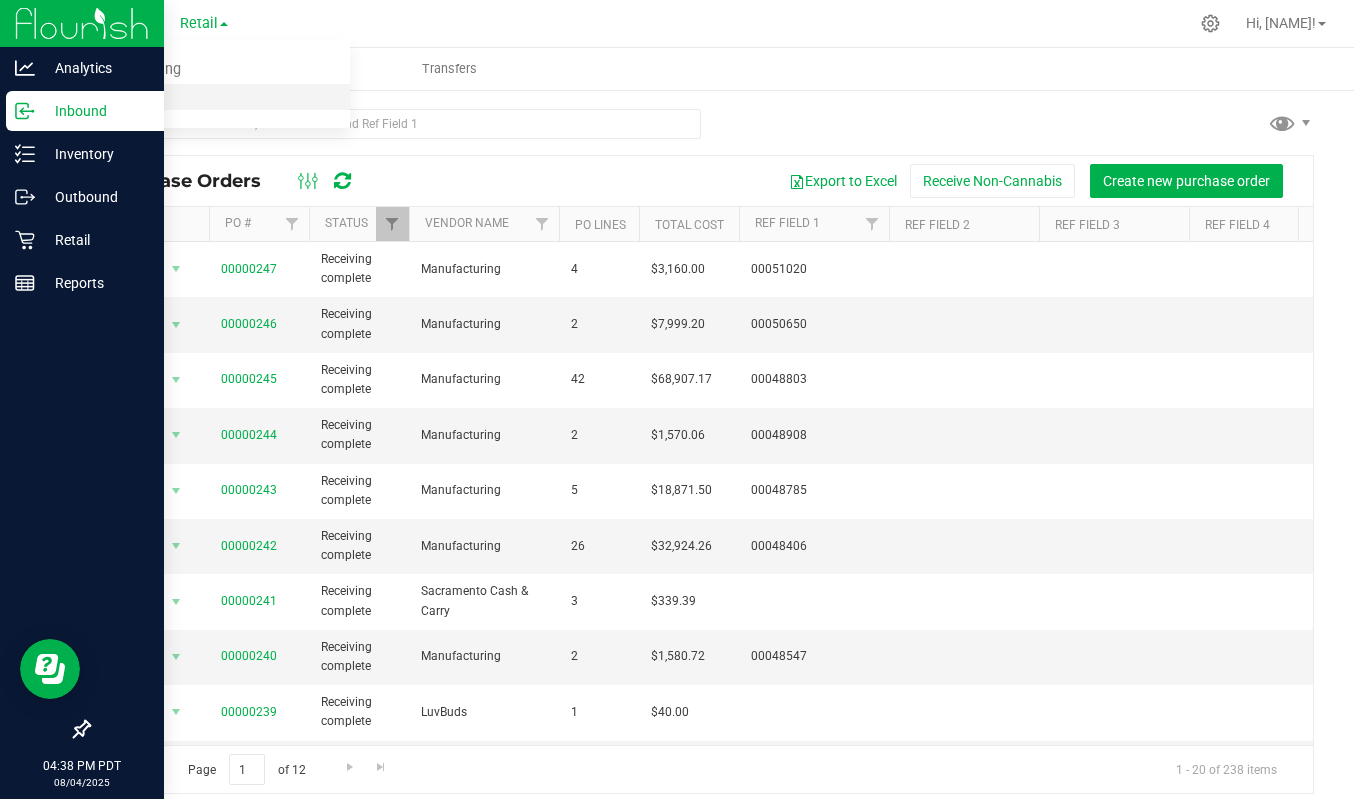 click on "Retail" at bounding box center [204, 97] 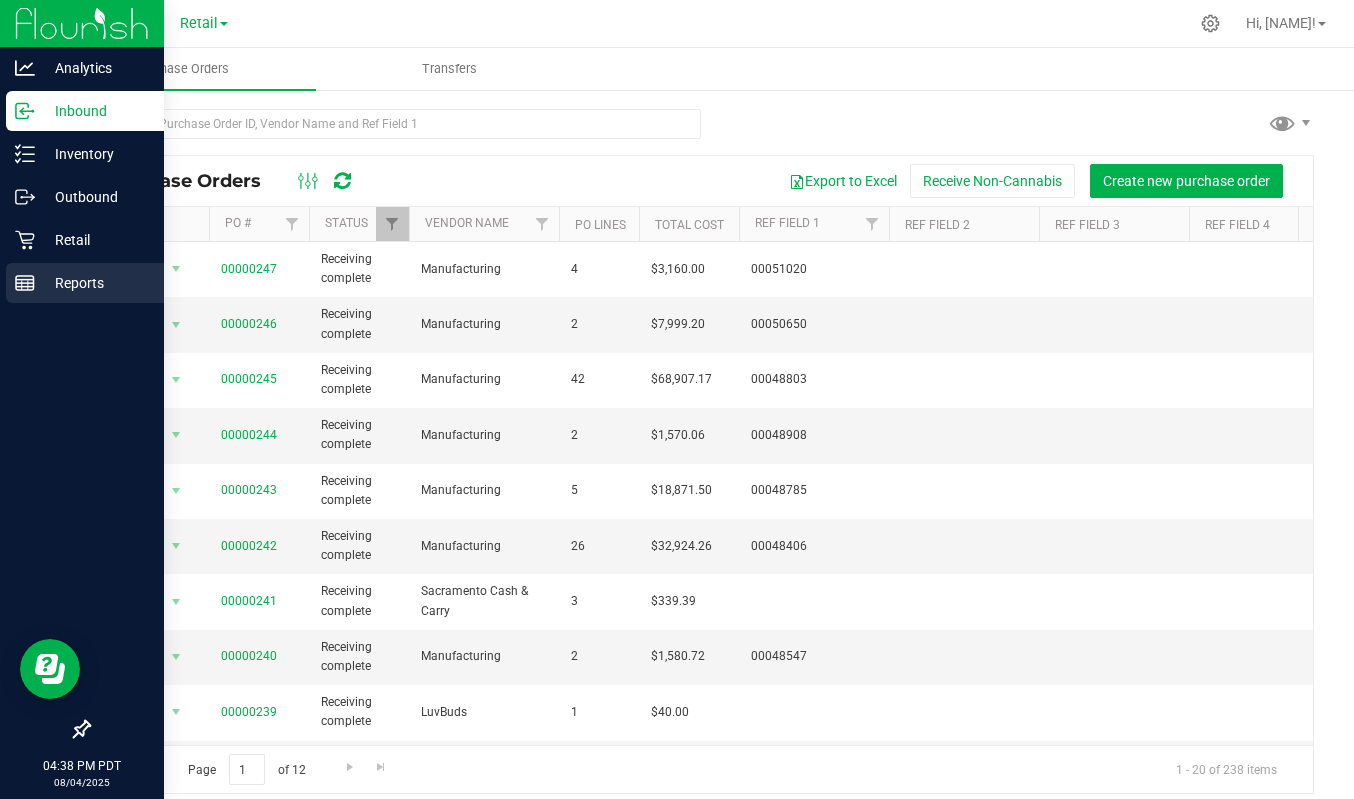 click on "Reports" at bounding box center [95, 283] 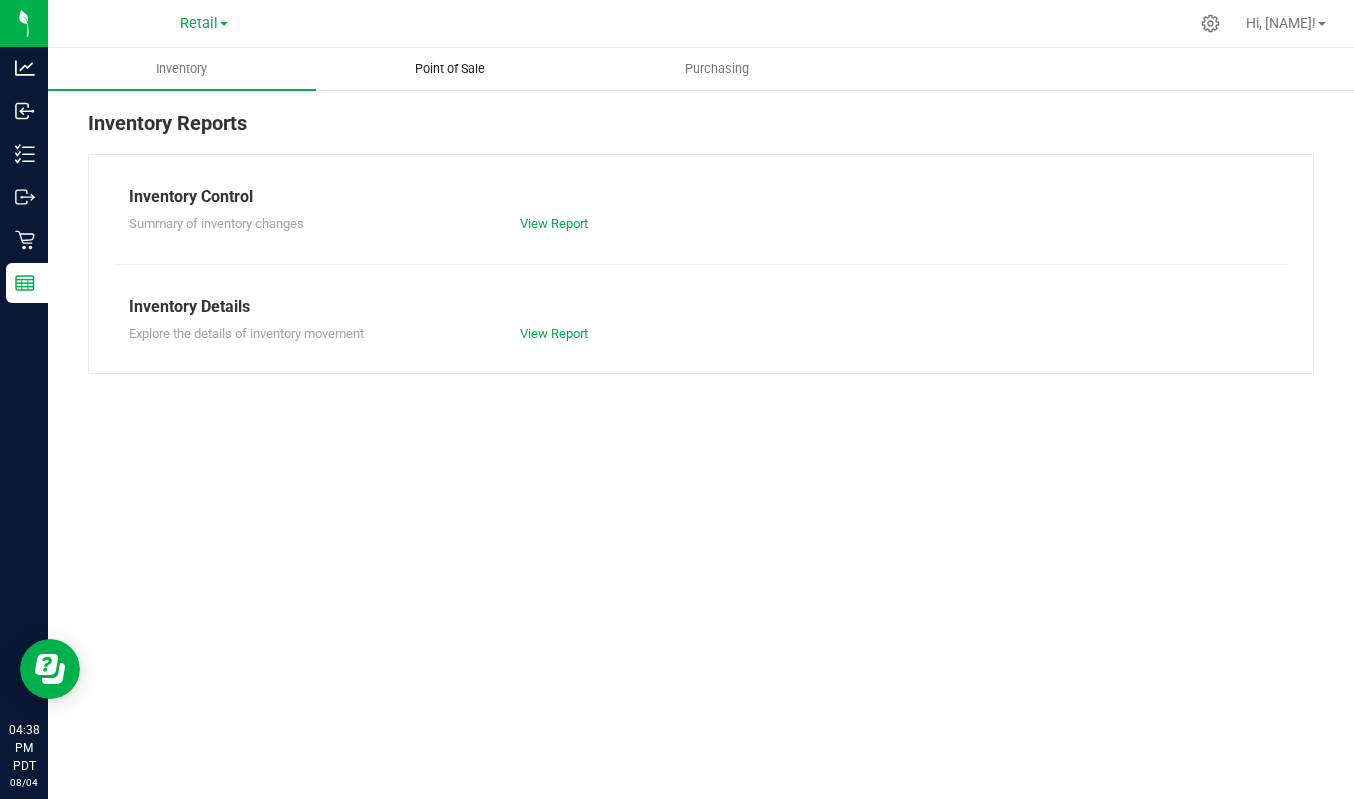 click on "Point of Sale" at bounding box center (450, 69) 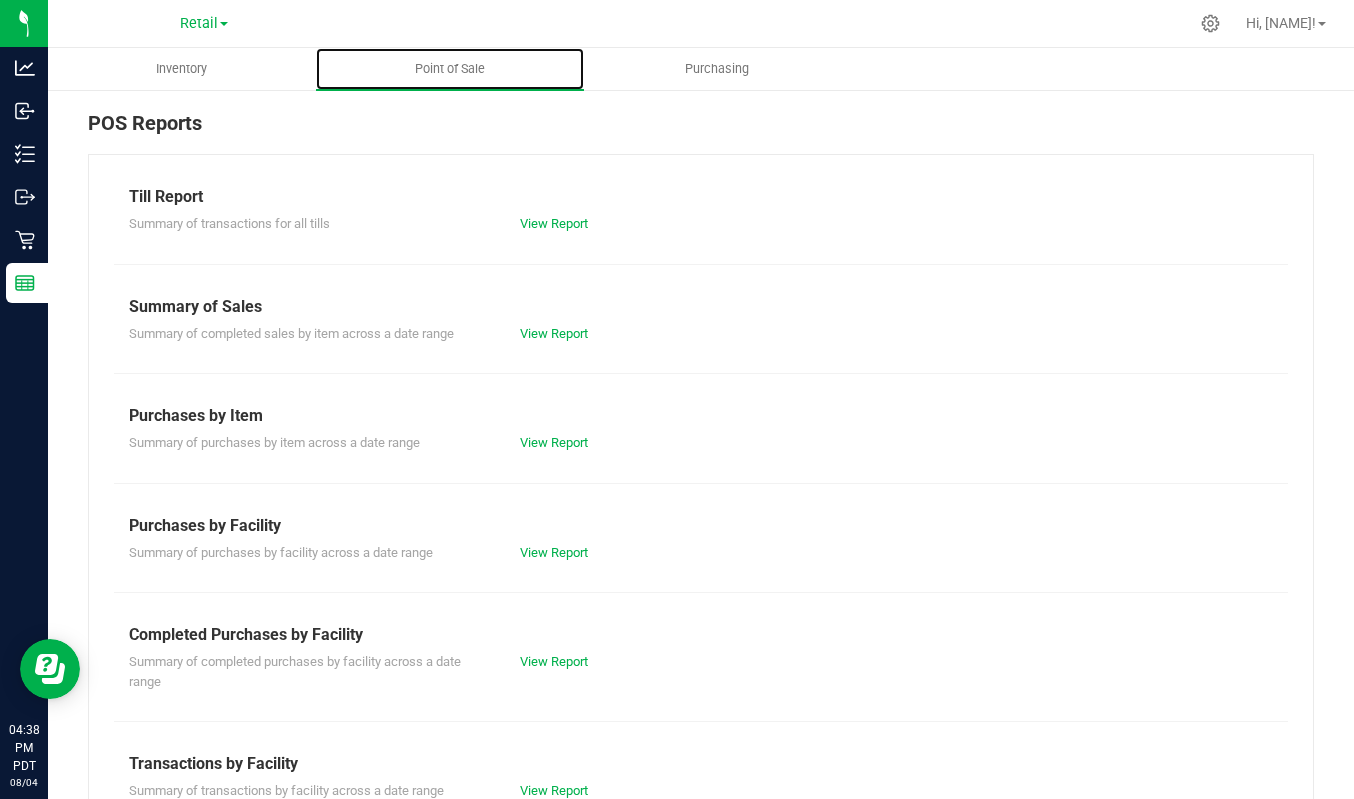 scroll, scrollTop: 100, scrollLeft: 0, axis: vertical 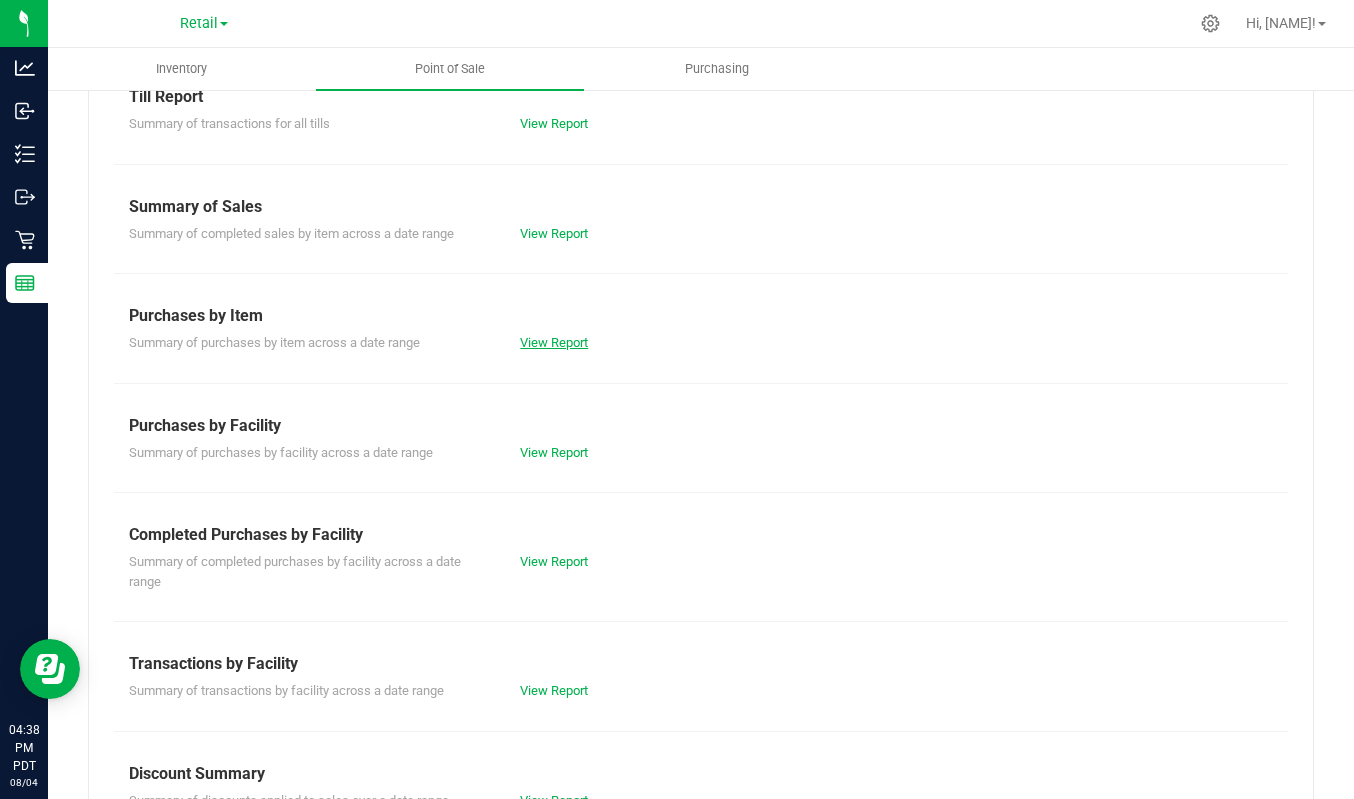 click on "View Report" at bounding box center (554, 342) 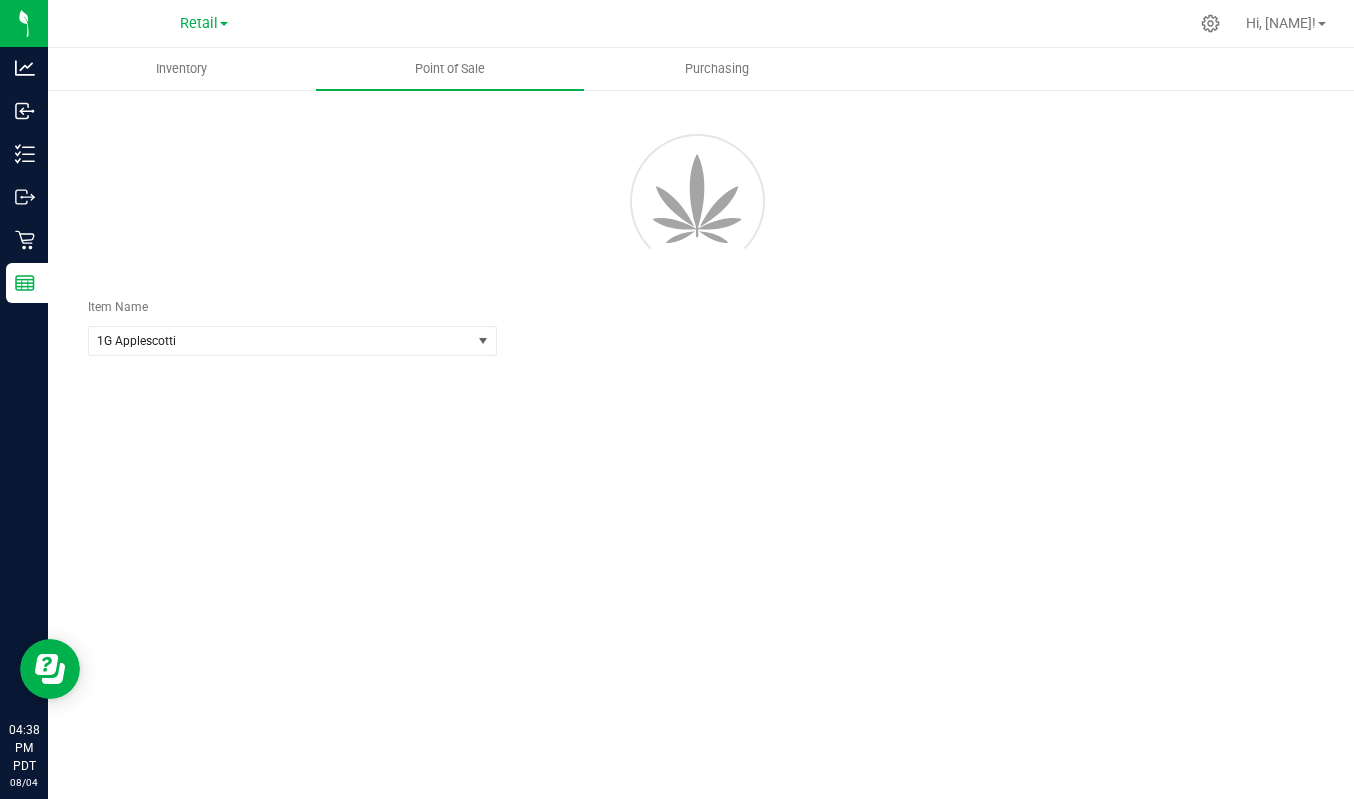 scroll, scrollTop: 0, scrollLeft: 0, axis: both 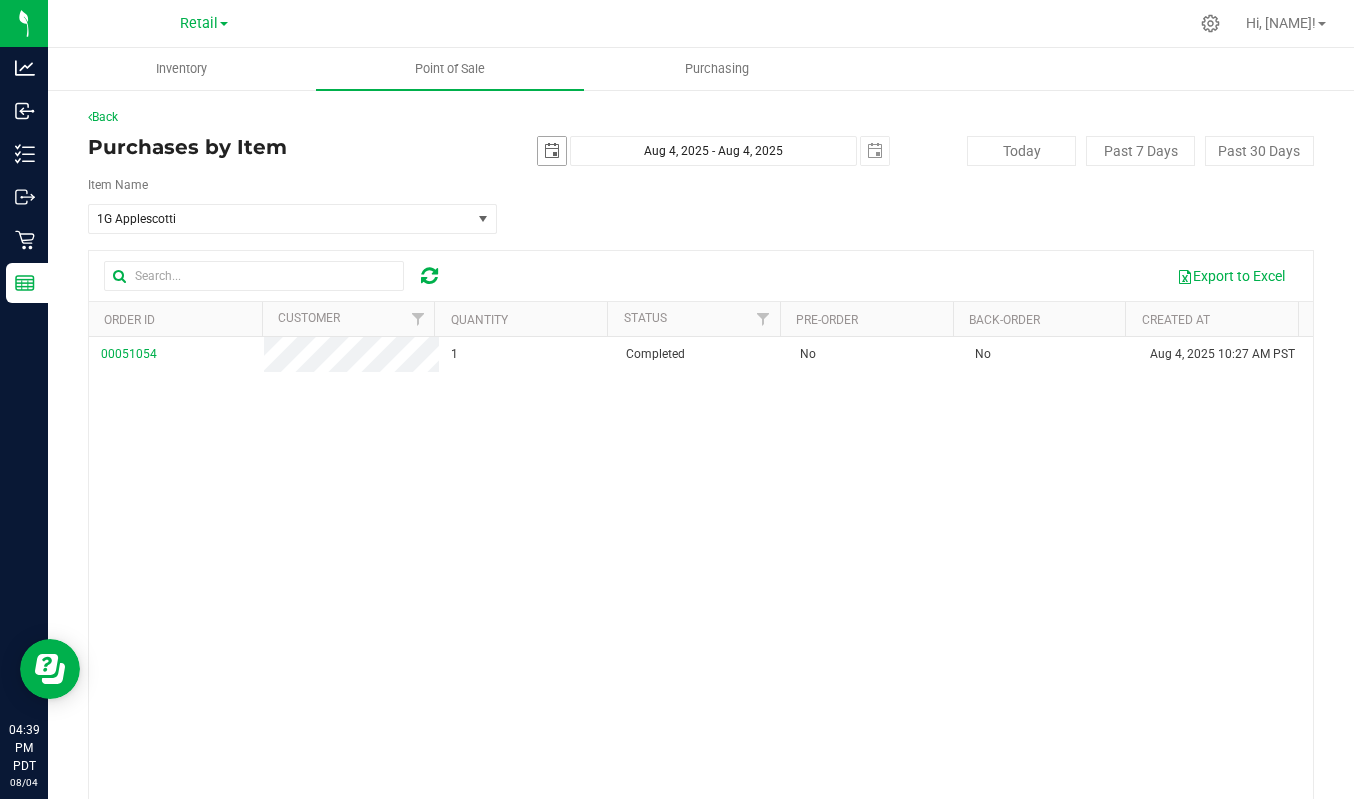 click at bounding box center [552, 151] 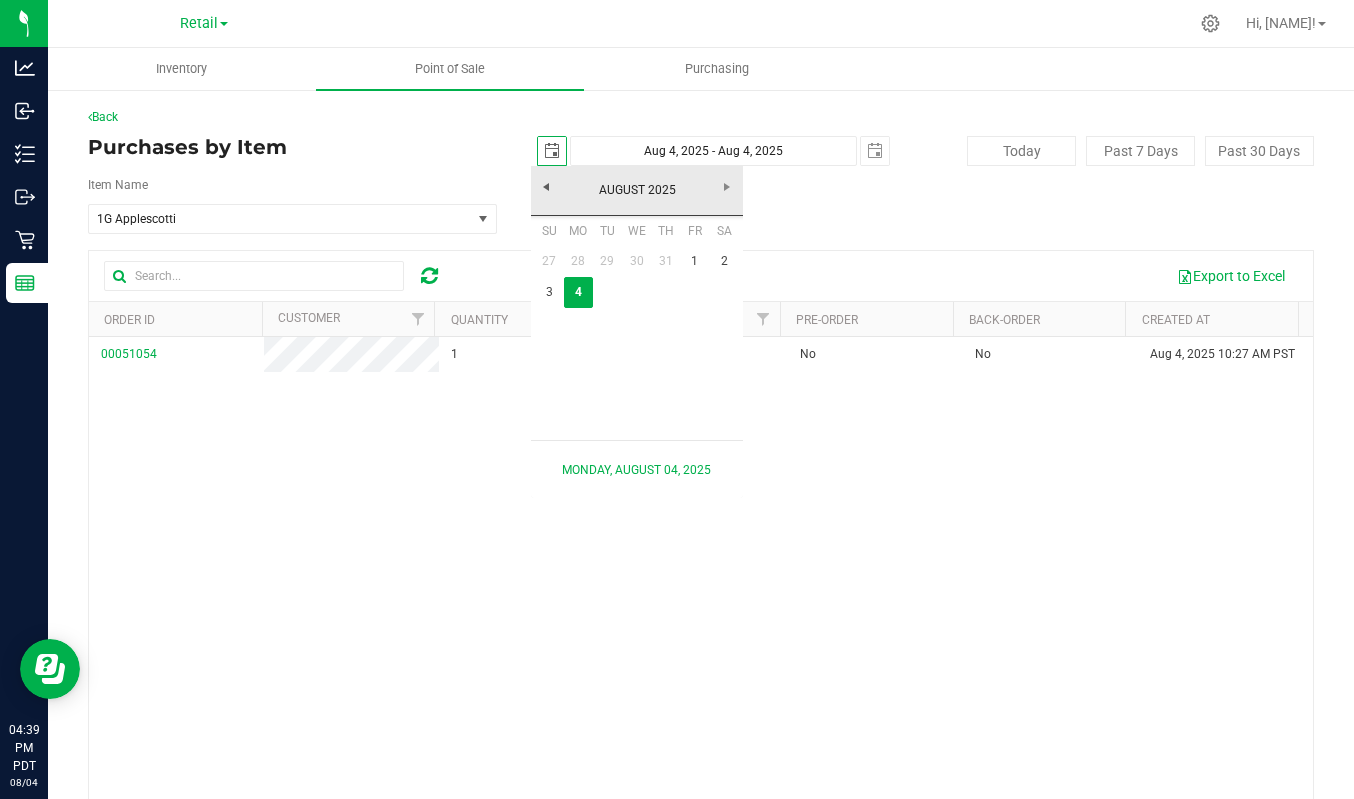 scroll, scrollTop: 0, scrollLeft: 50, axis: horizontal 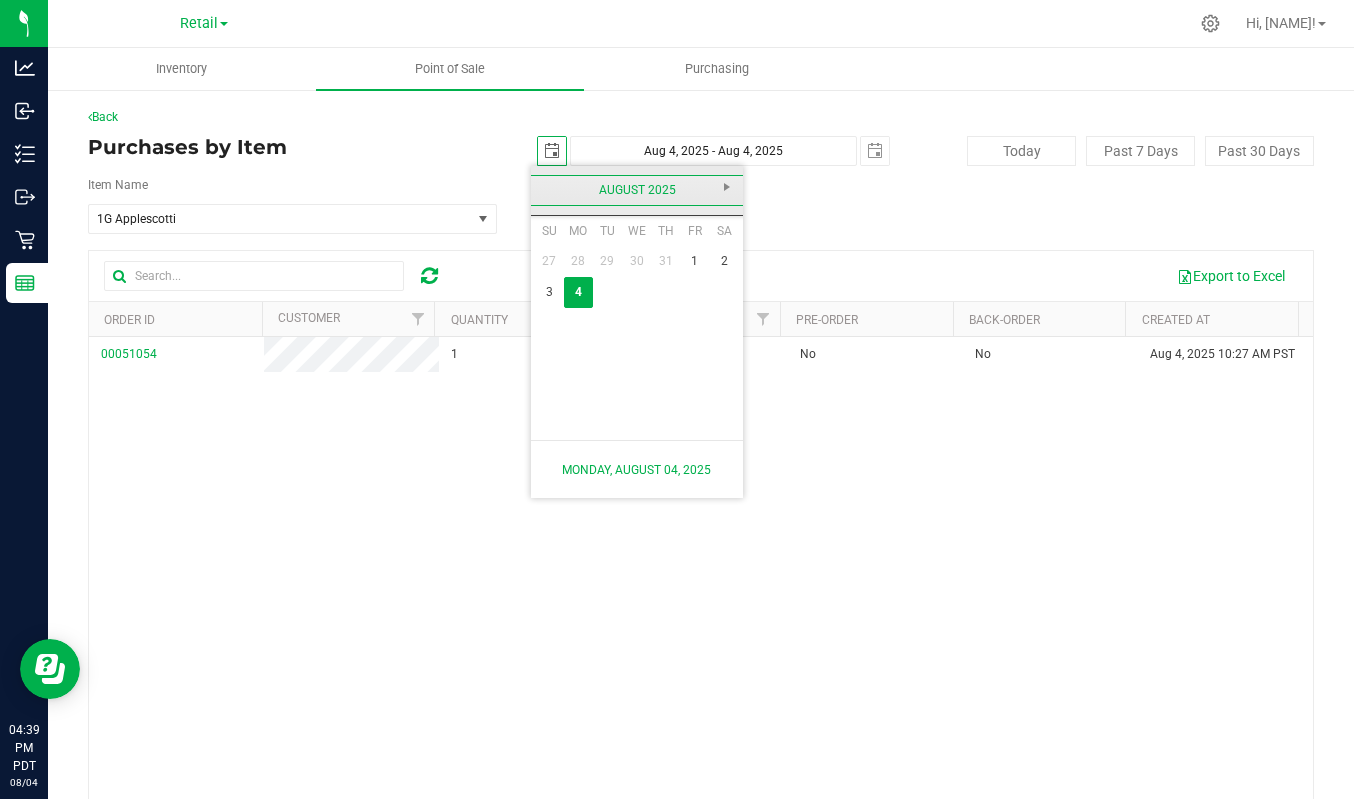 click on "August 2025" at bounding box center [637, 190] 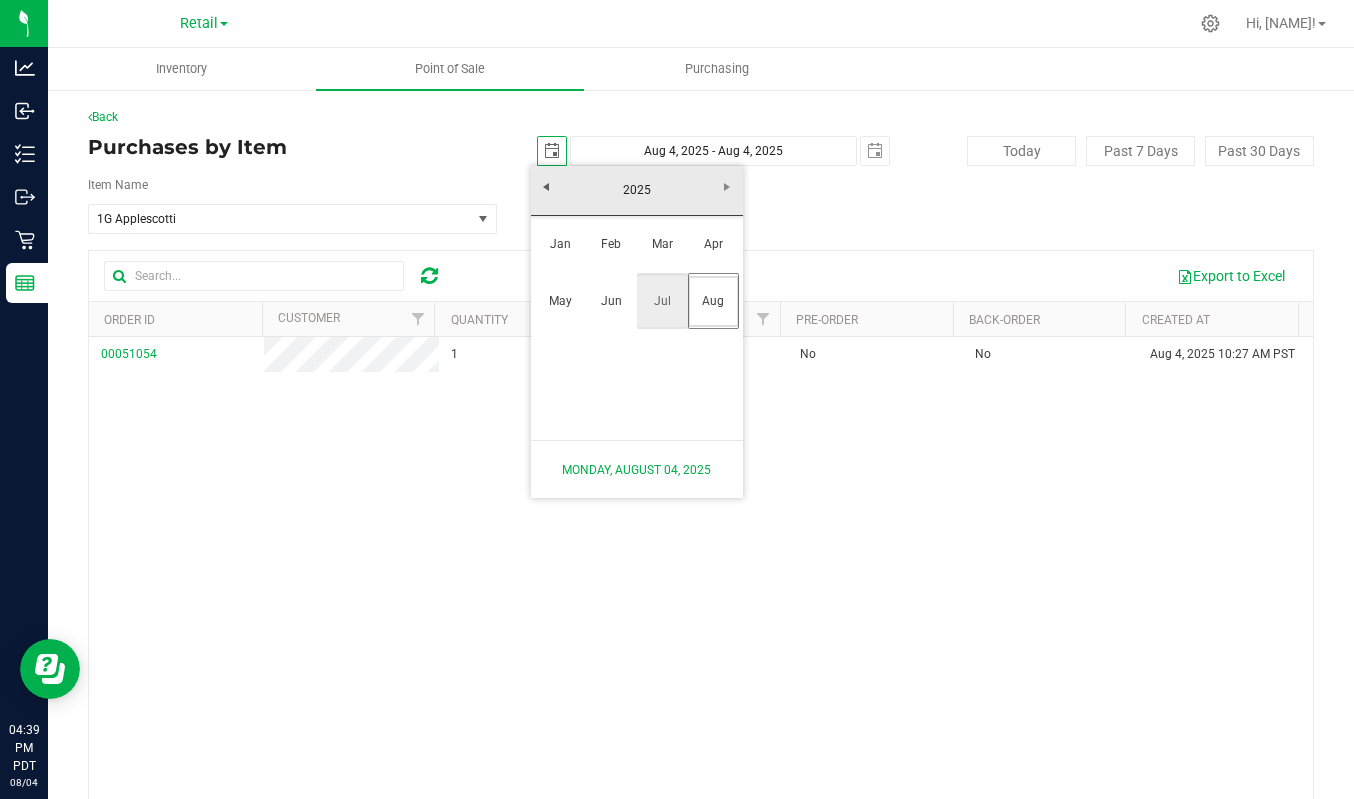 click on "Jul" at bounding box center (662, 301) 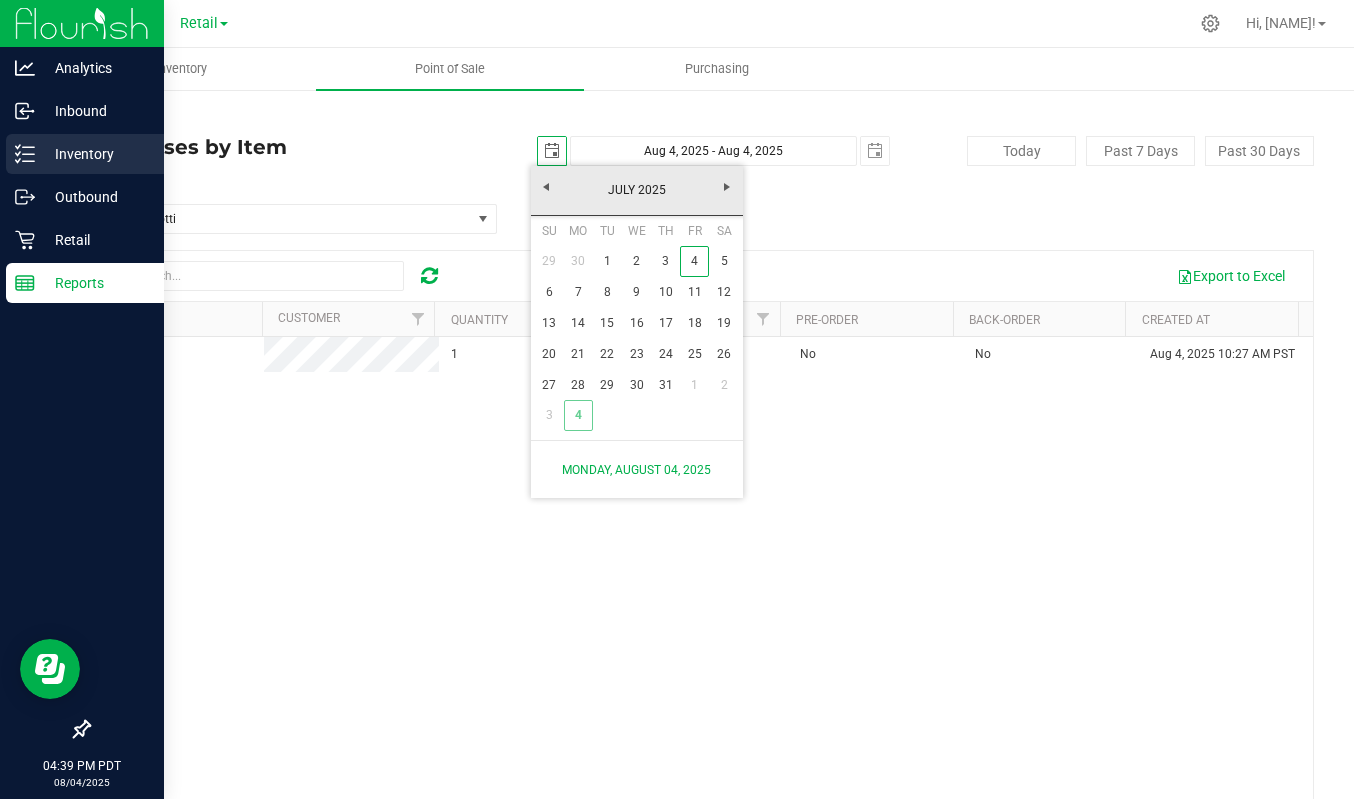 scroll, scrollTop: 0, scrollLeft: 0, axis: both 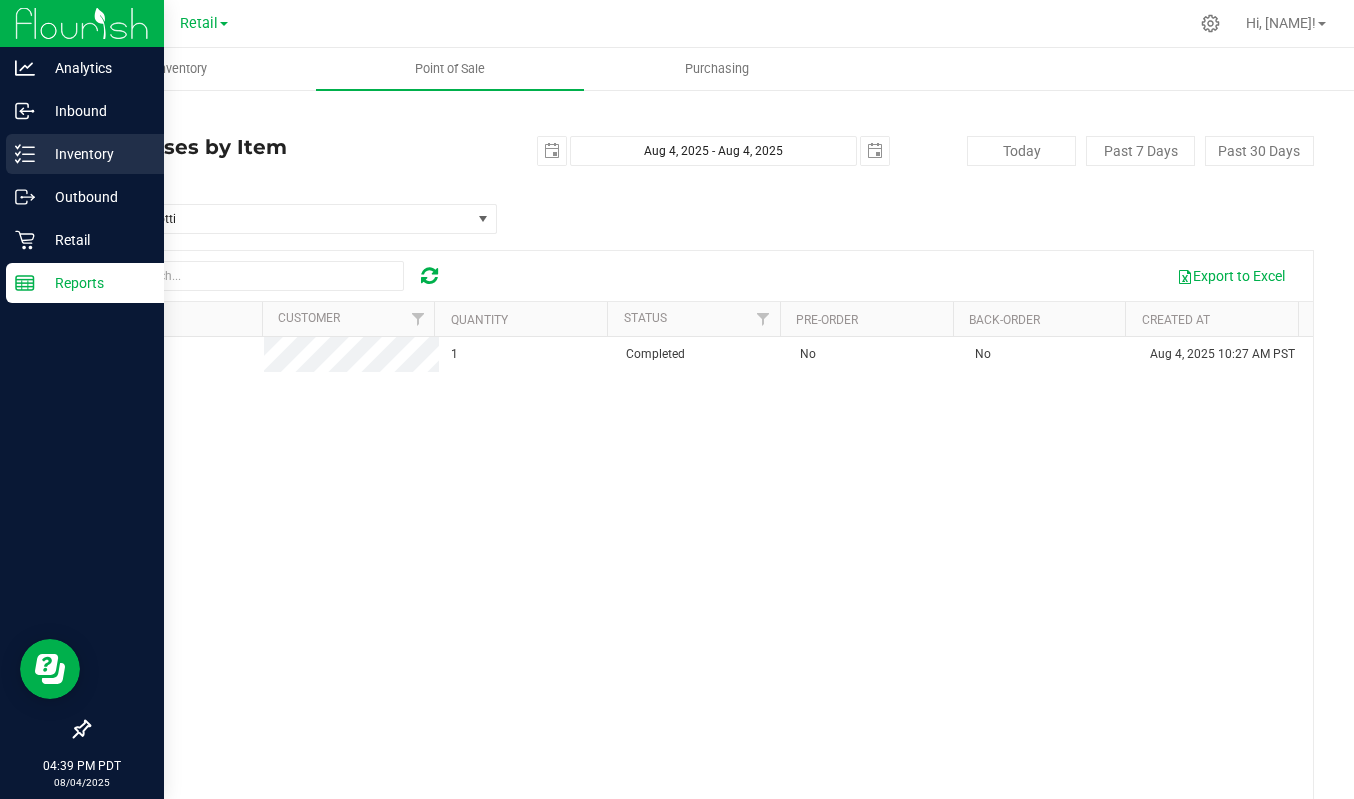 click on "Inventory" at bounding box center (95, 154) 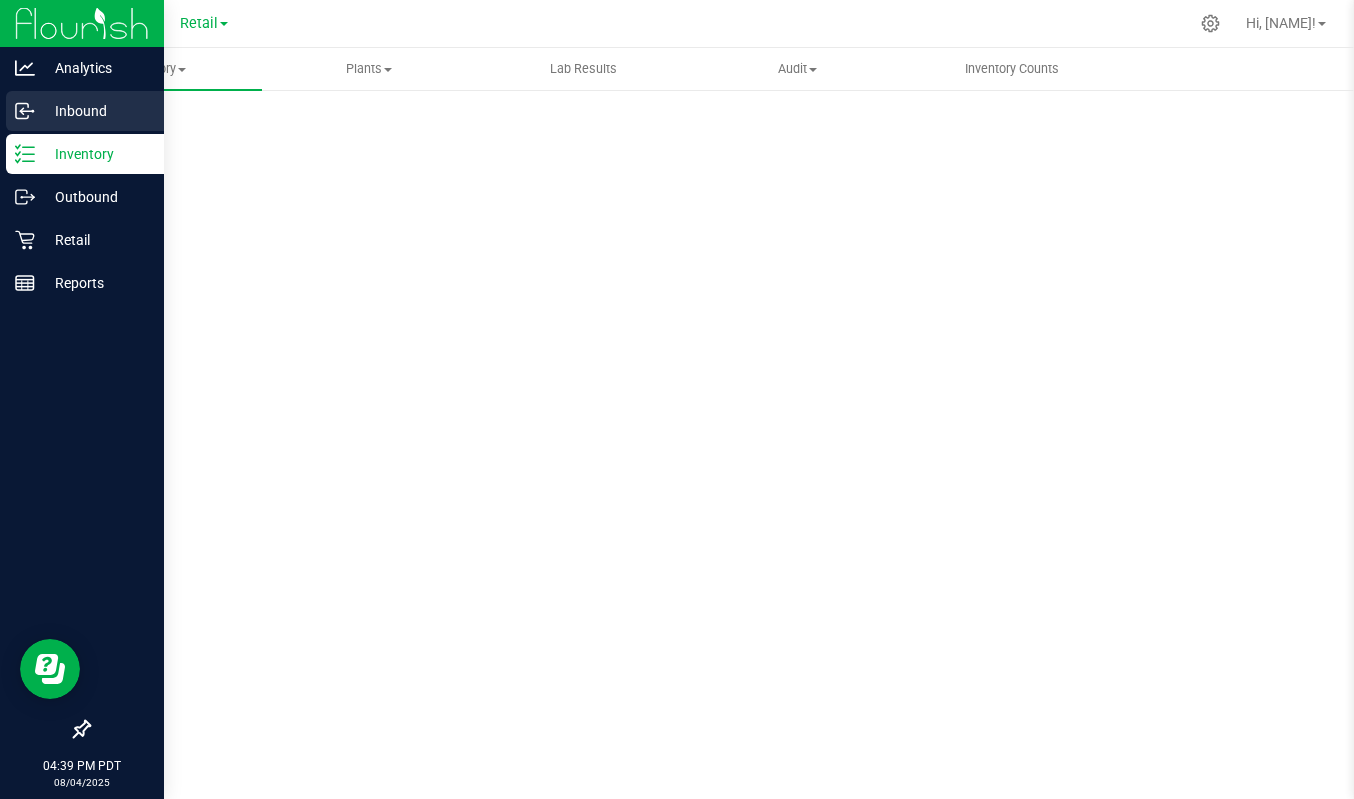 click on "Inbound" at bounding box center [95, 111] 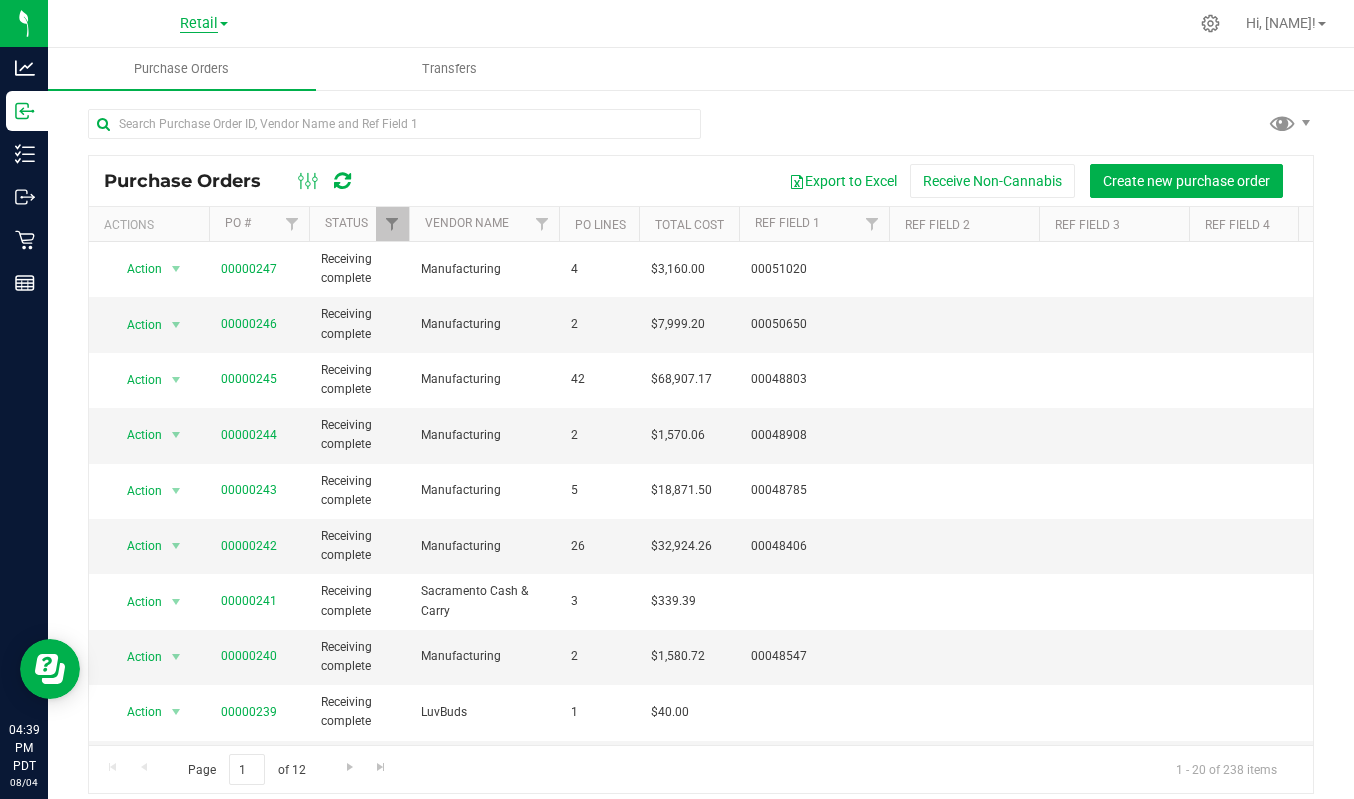 click on "Retail" at bounding box center (199, 24) 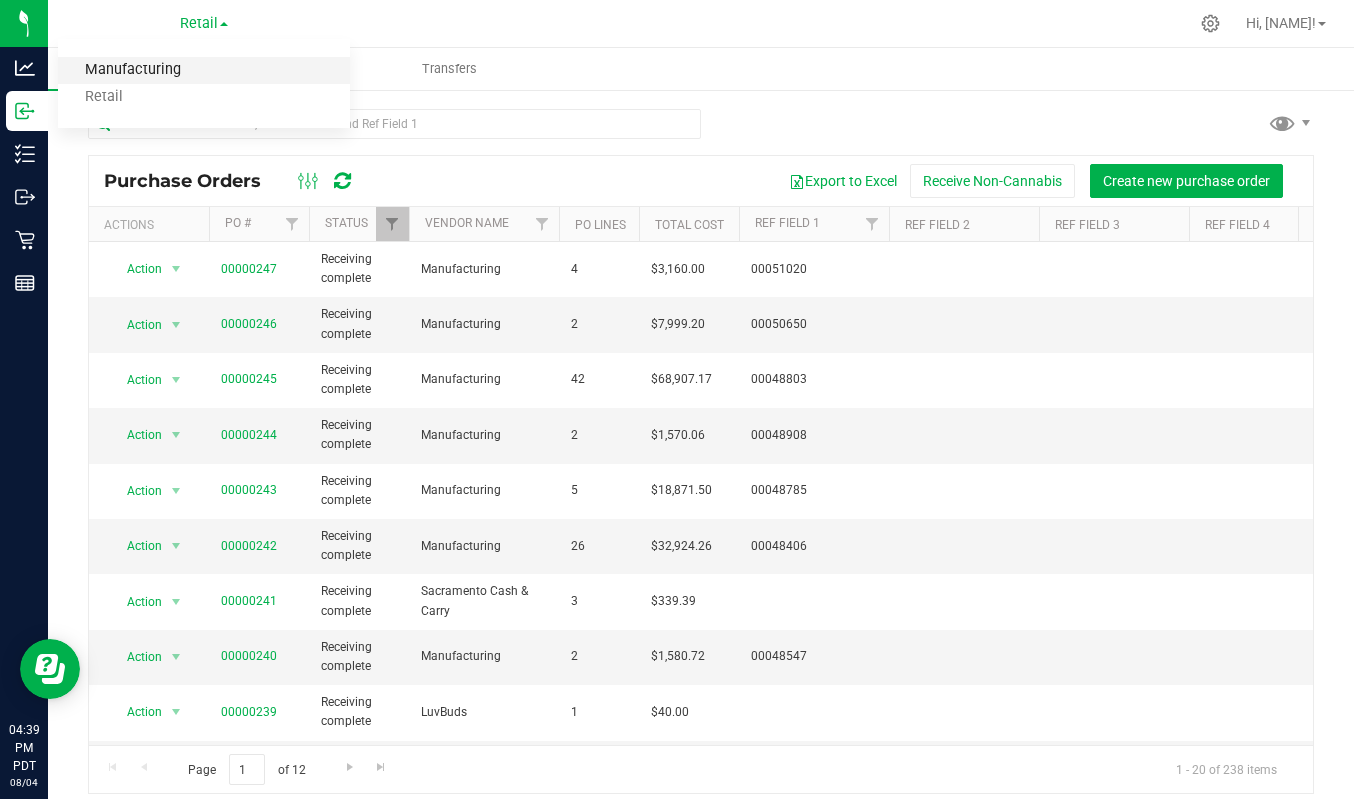 click on "Manufacturing" at bounding box center (204, 70) 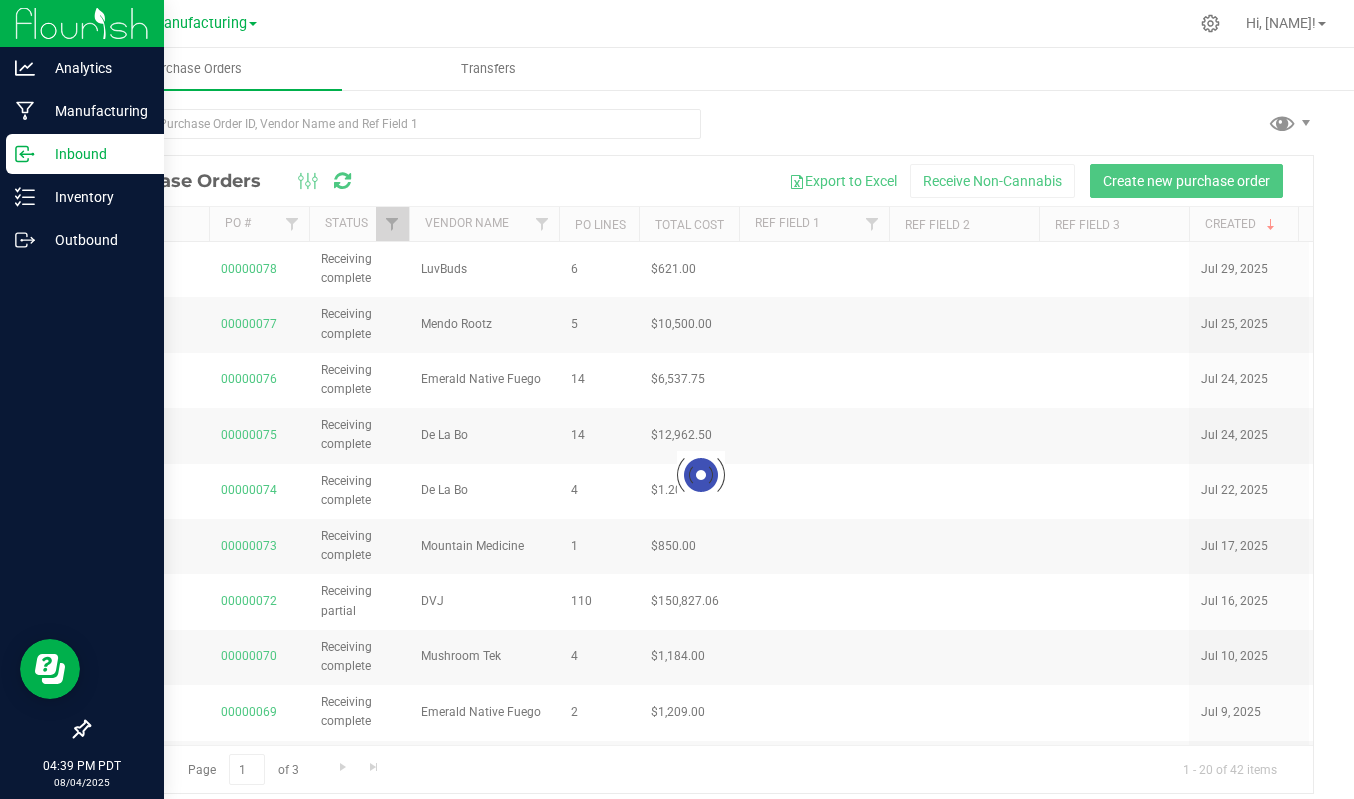 click on "Inbound" at bounding box center [95, 154] 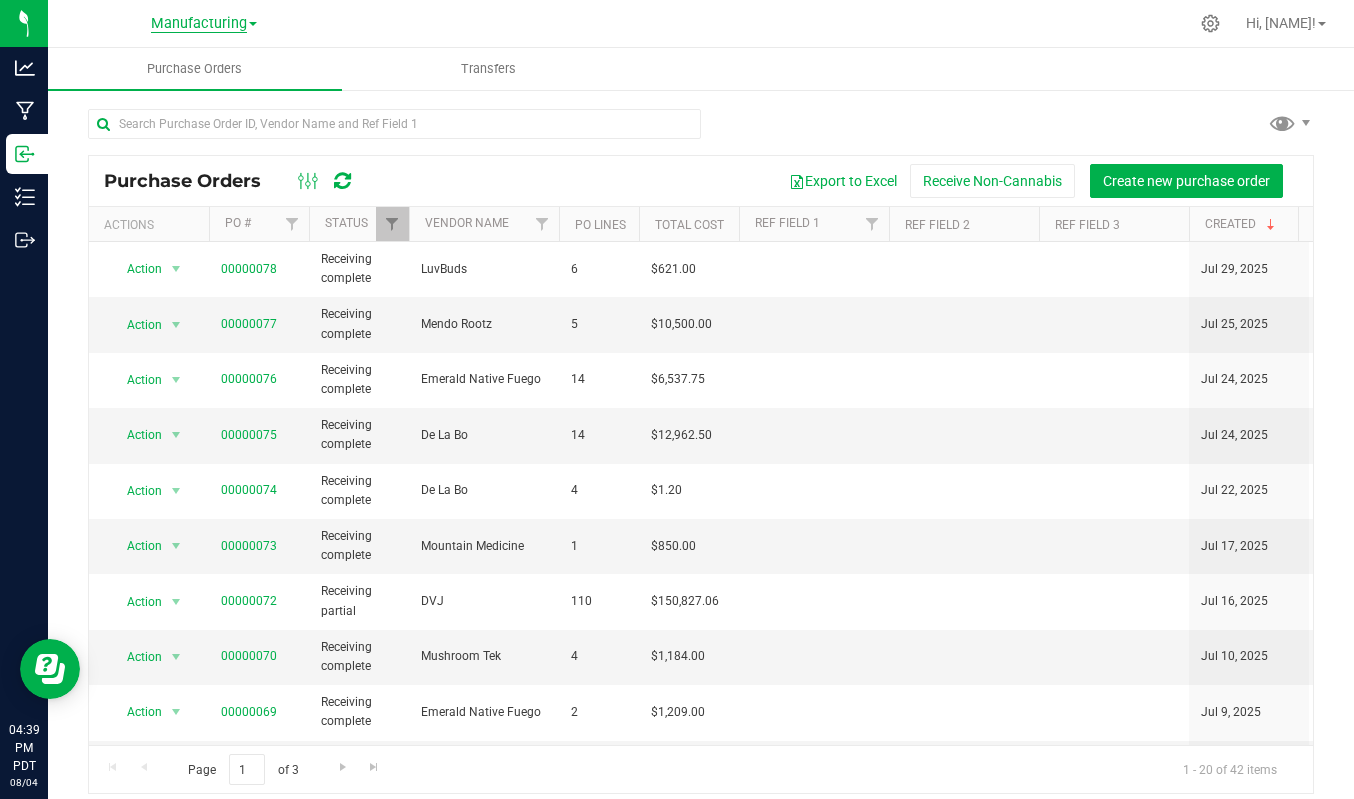 click on "Manufacturing" at bounding box center [199, 24] 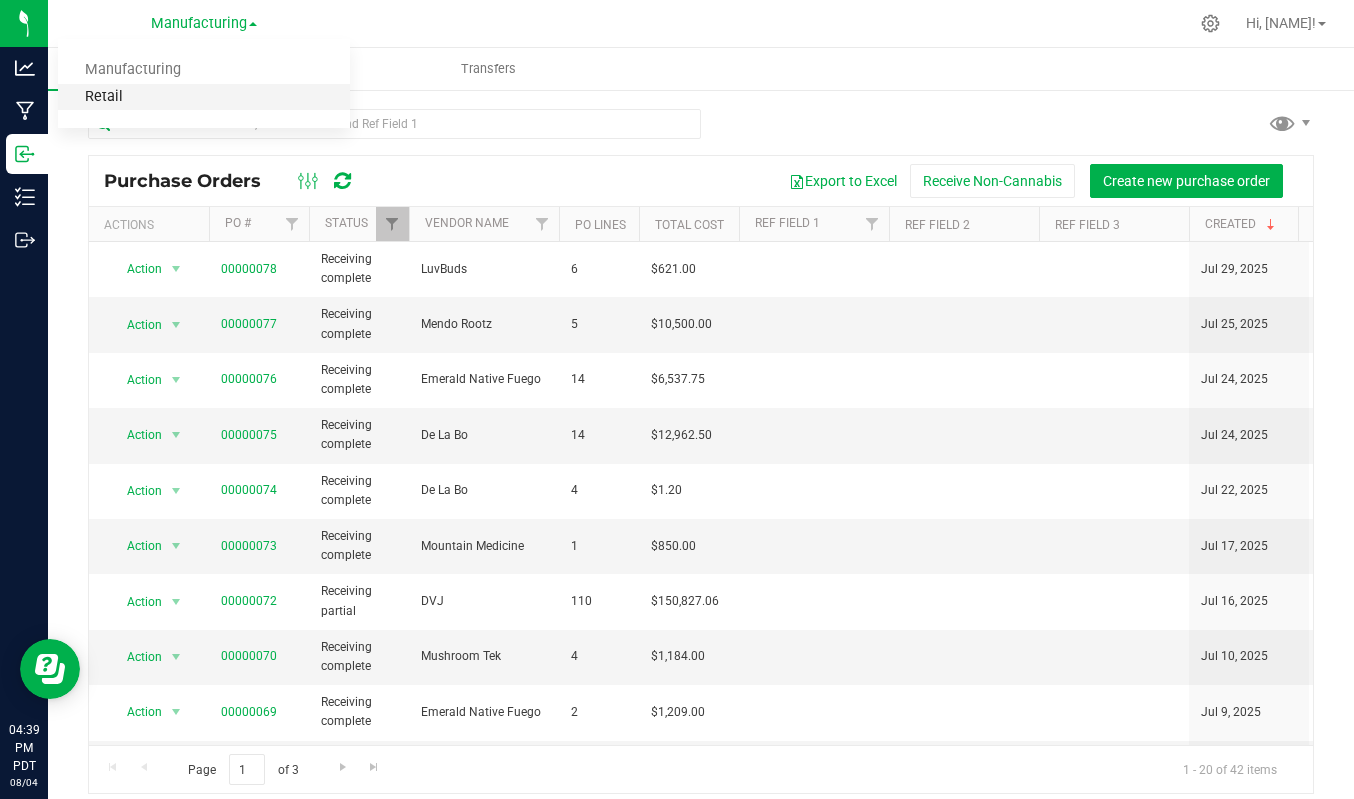 click on "Retail" at bounding box center [204, 97] 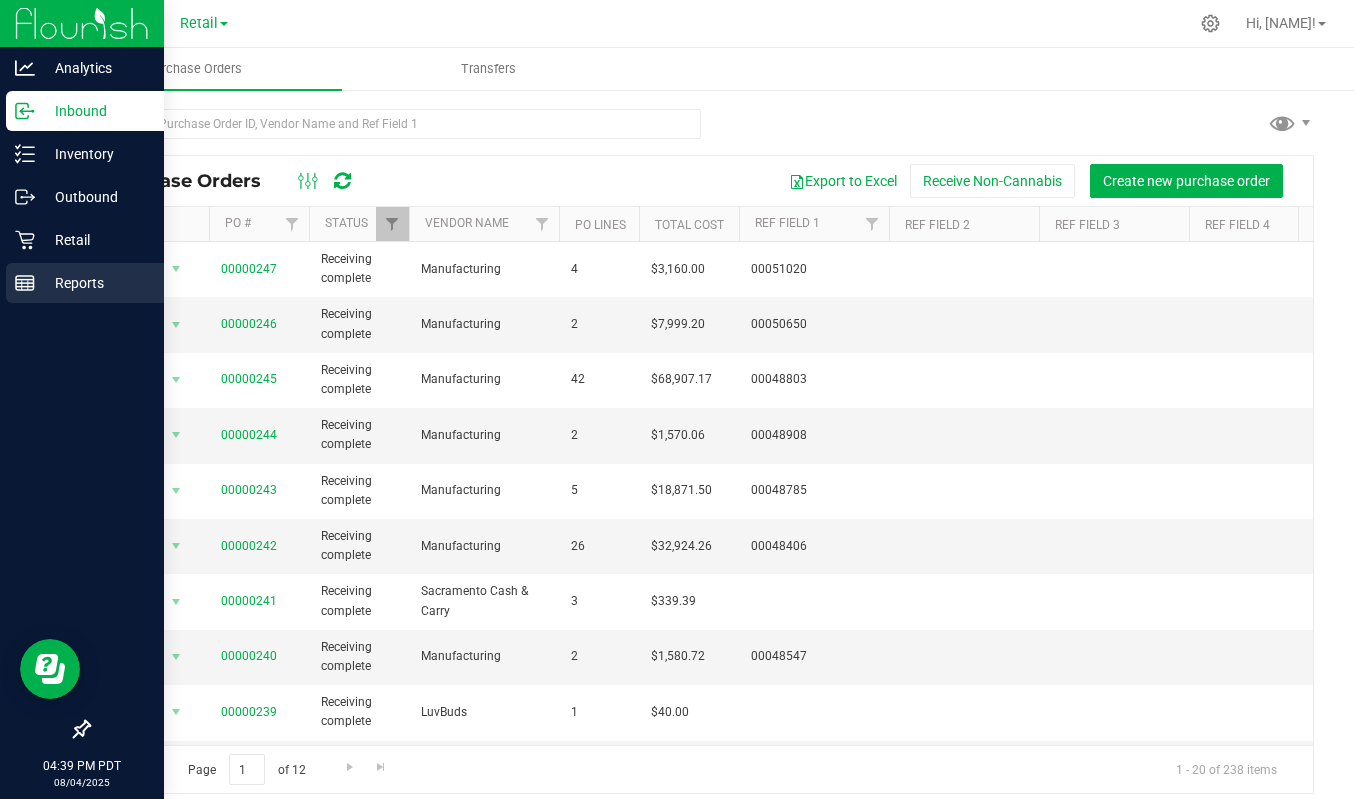 click on "Reports" at bounding box center [95, 283] 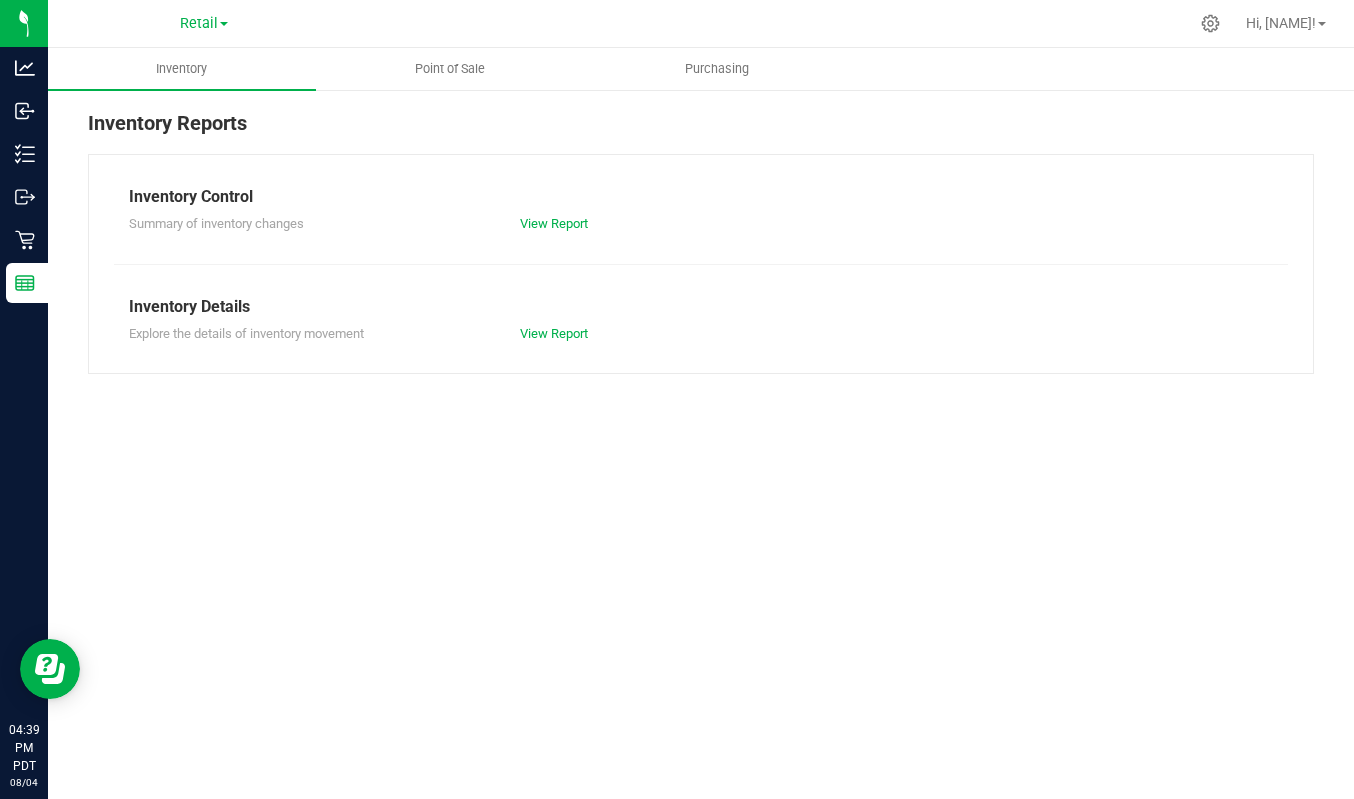 click on "Summary of inventory changes
View Report" at bounding box center (701, 221) 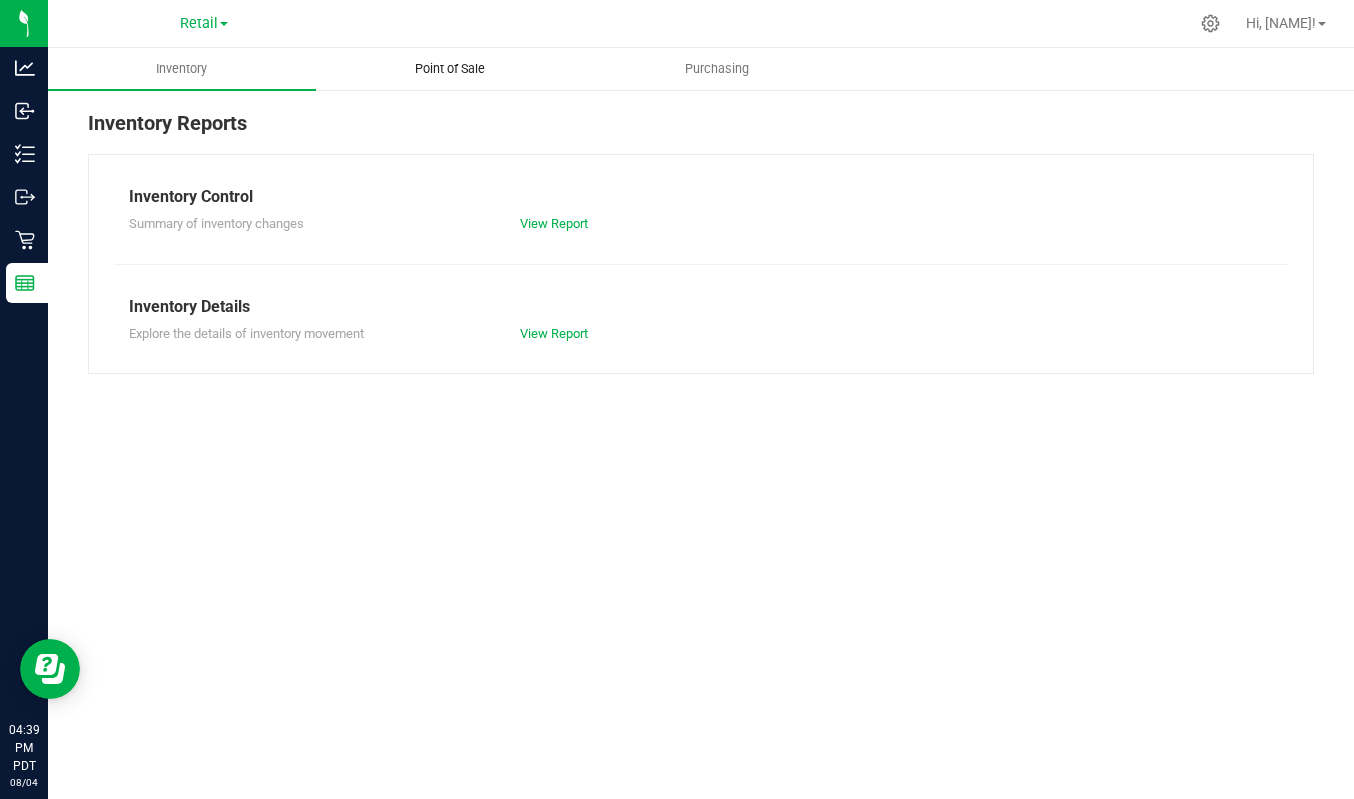 click on "Point of Sale" at bounding box center [450, 69] 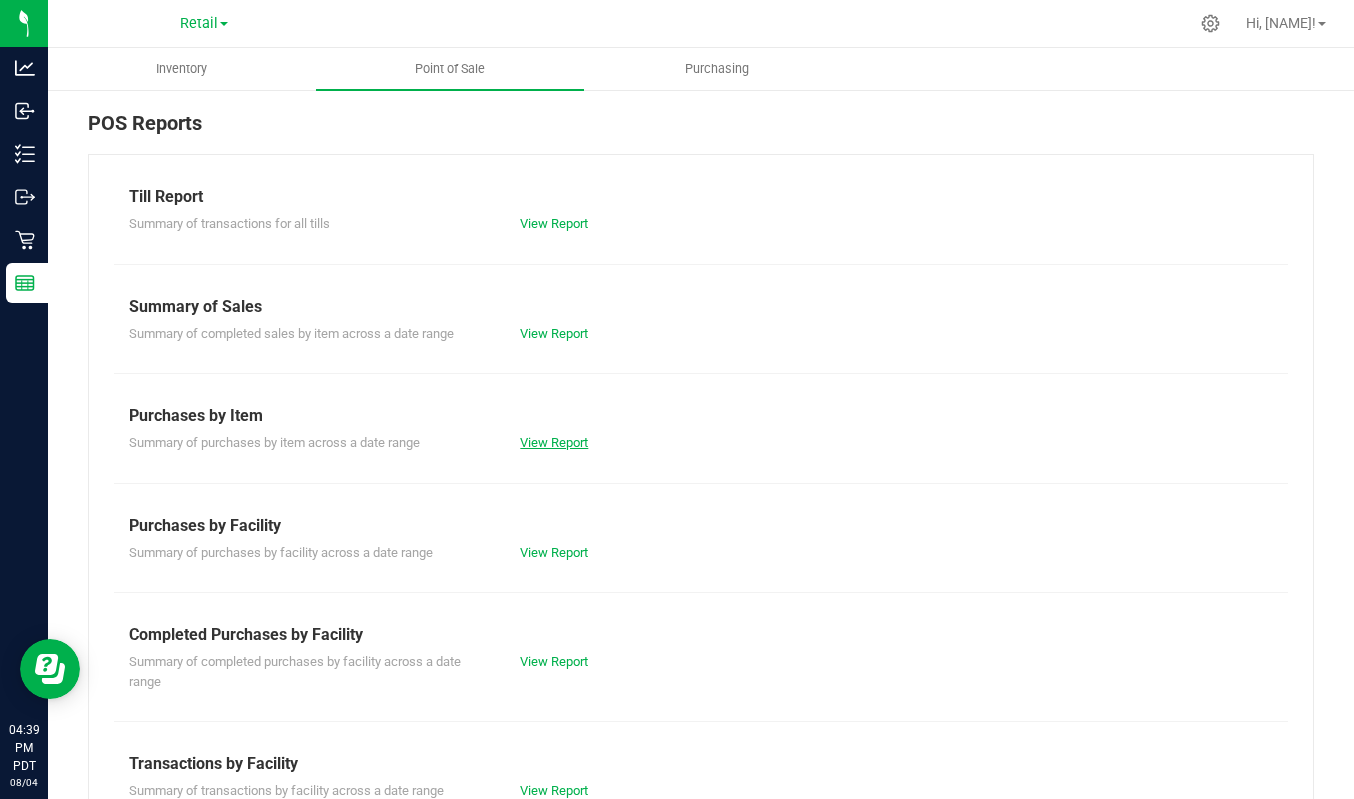 click on "View Report" at bounding box center (554, 442) 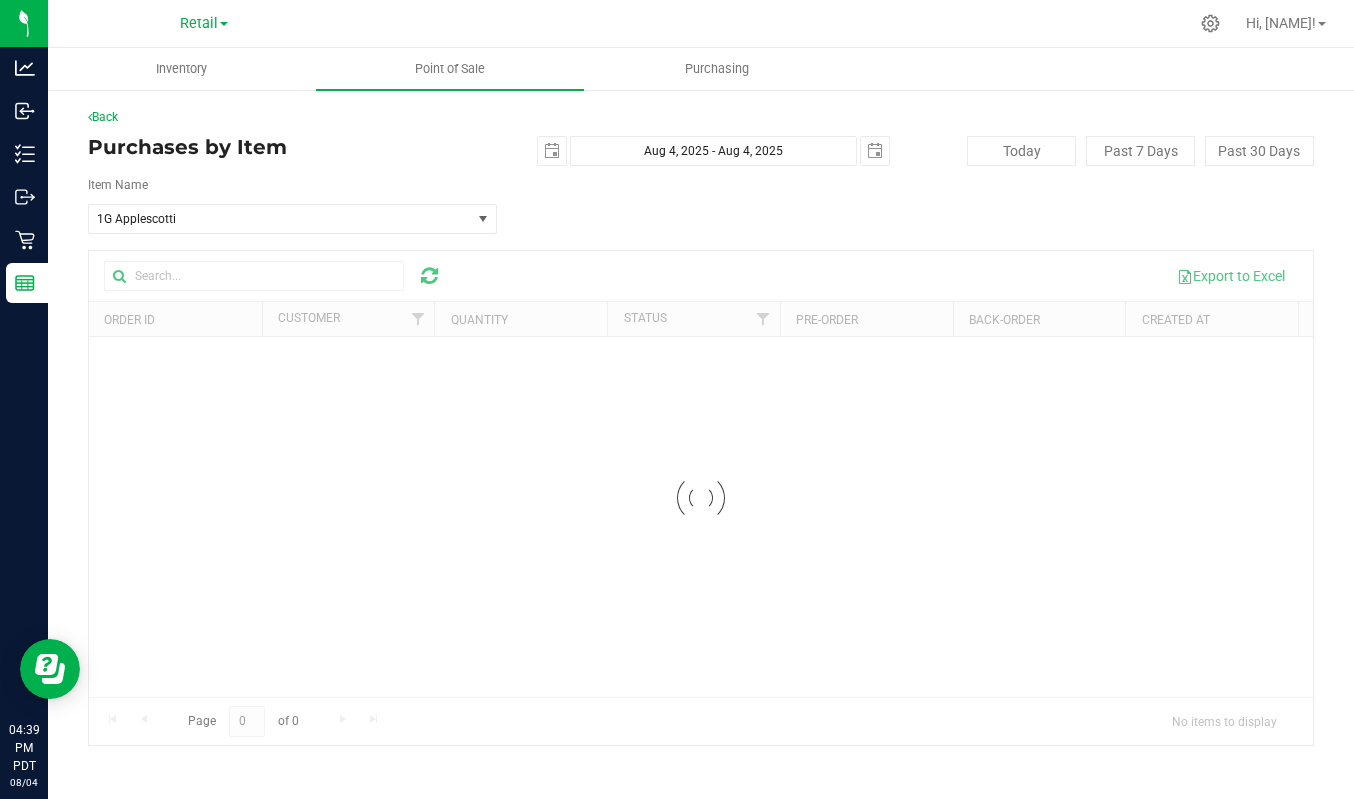 click on "Back
Purchases by Item
2025-08-04
Aug 4, 2025 - Aug 4, 2025
2025-08-04
Today
Past 7 Days
Past 30 Days
Item Name
1G Applescotti
1G Applescotti Bad NDN Eighth Chicken N Waffles BAD NDN Eighth Donutz Triploid BAD NDN Eighth Farmers Daughter BAD NDN Eighth Garlic Budder BAD NDN Eighth Granny Candy BAD NDN Eighth Jelly Donutz BAD NDN Eighth Nutter Budder BAD NDN Eighth OG Kush Bad NDN Eighth OG Triploid Bad NDN Eighth Orange Cream pop BAD NDN Eighth Poddy Mouth BAD NDN Quarter Littles Blueberry Muffin BAD NDN Quarter Littles Farmers Daughter BAD NDN Quarter Littles Nutter Budder" at bounding box center (701, 427) 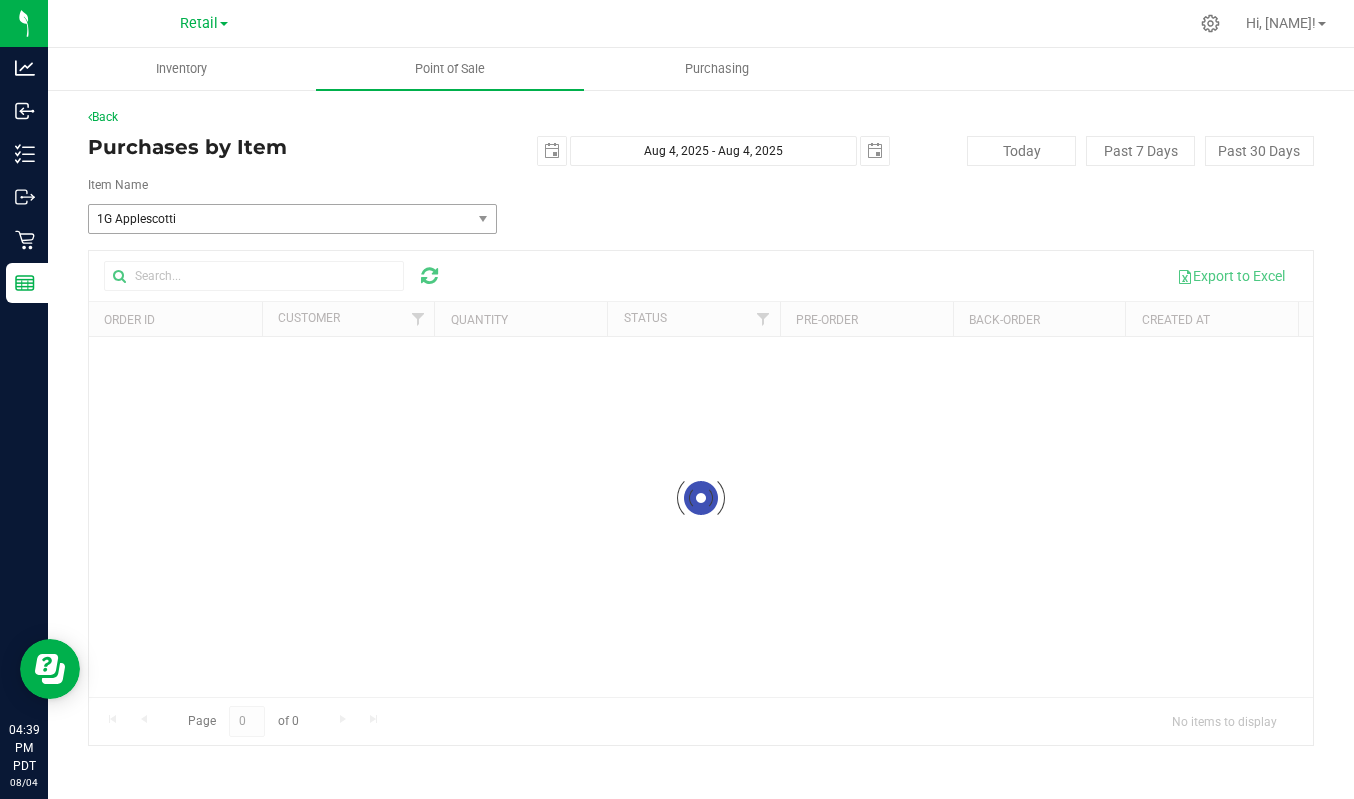 click on "1G Applescotti" at bounding box center [272, 219] 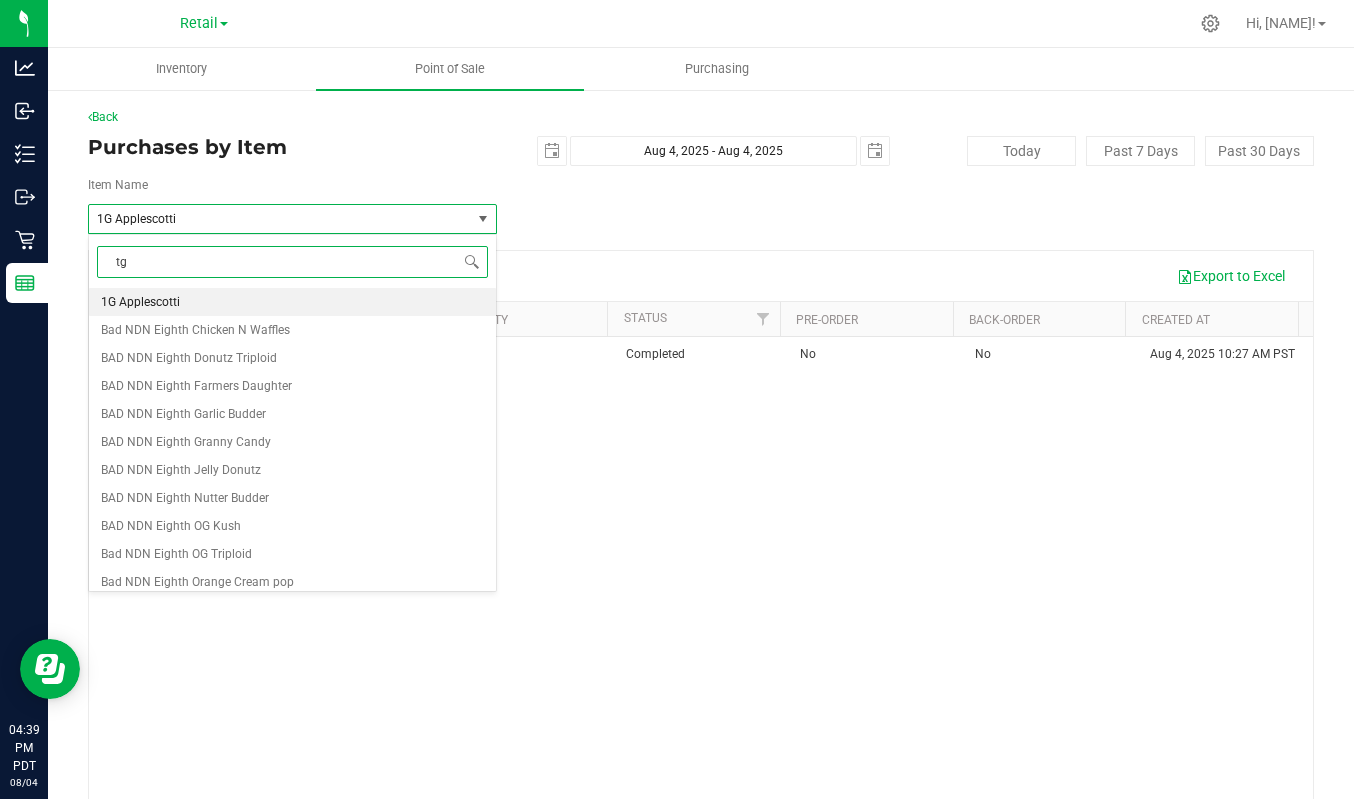 type on "tgr" 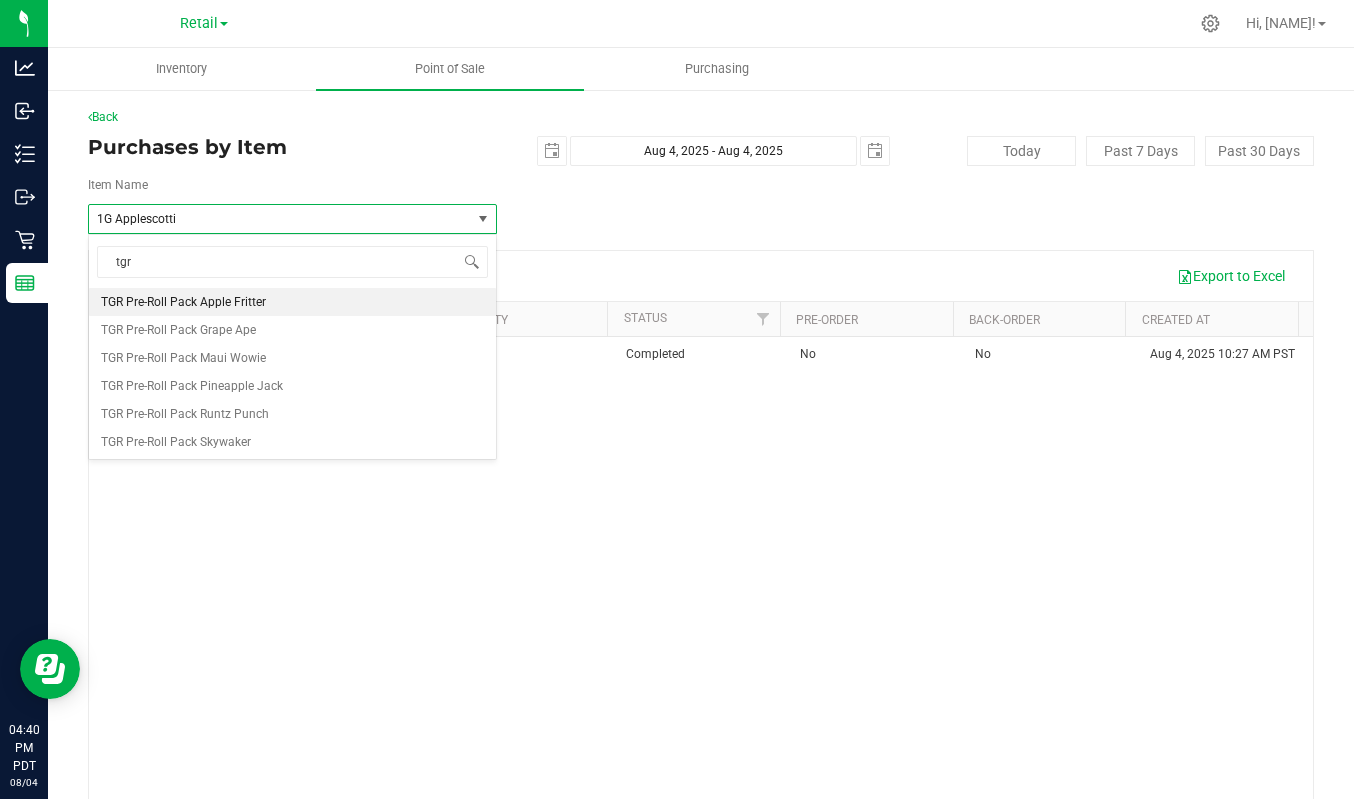 type 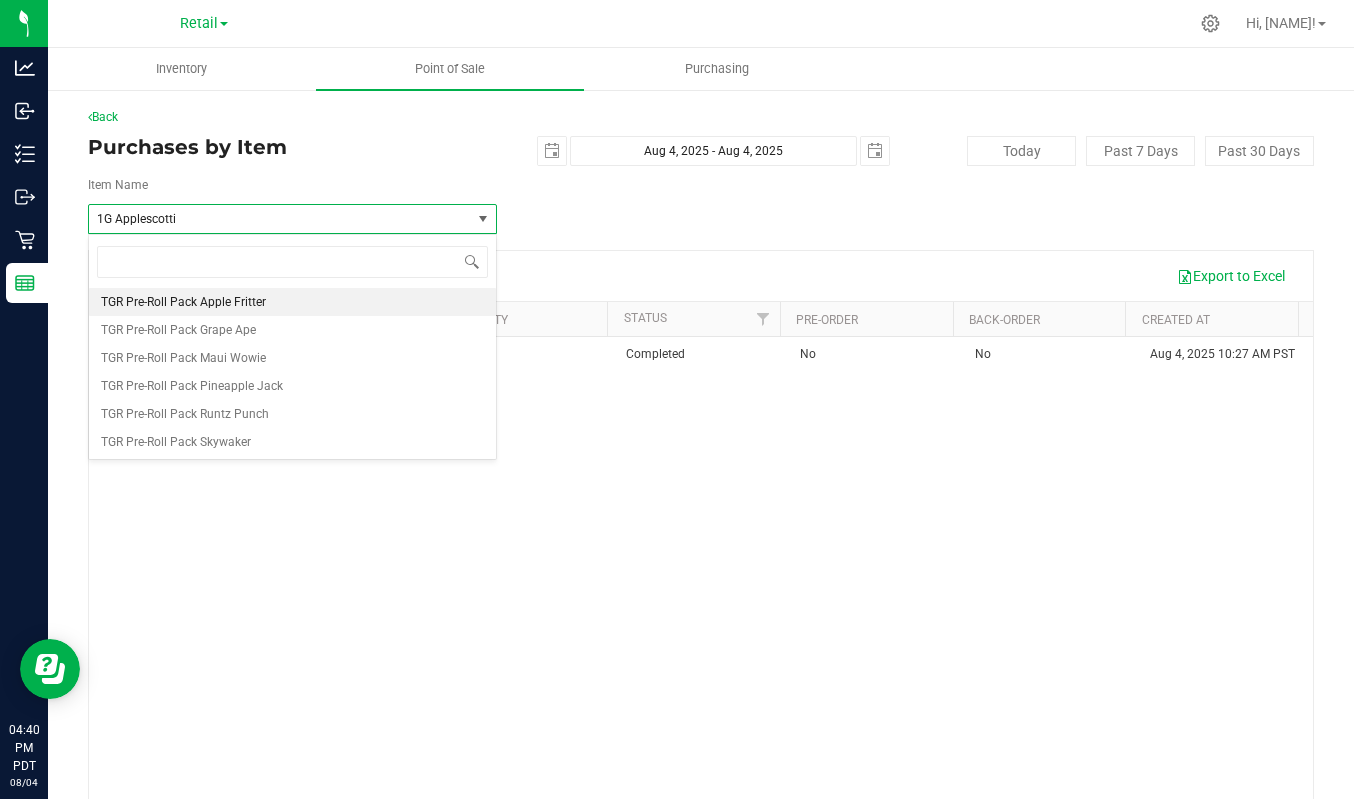 scroll, scrollTop: 40348, scrollLeft: 0, axis: vertical 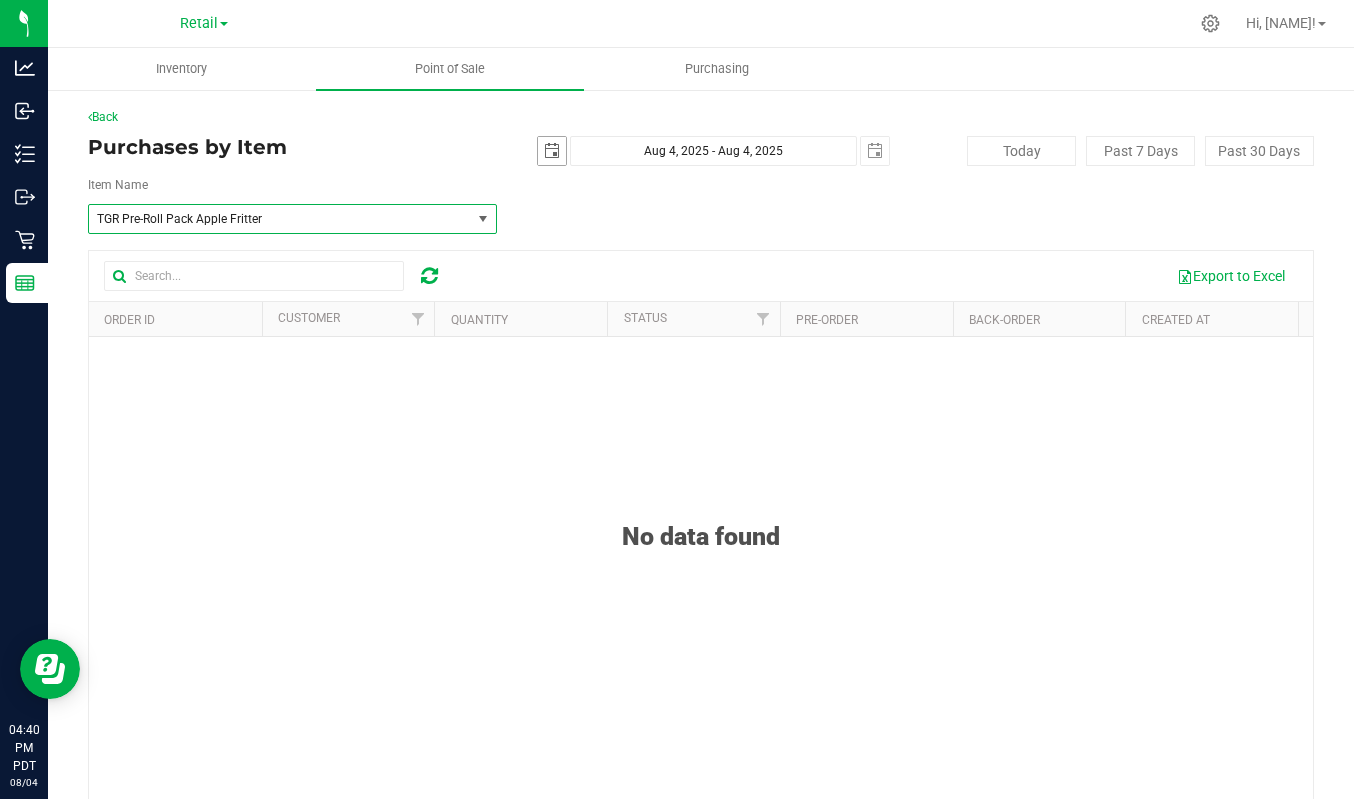 click at bounding box center [552, 151] 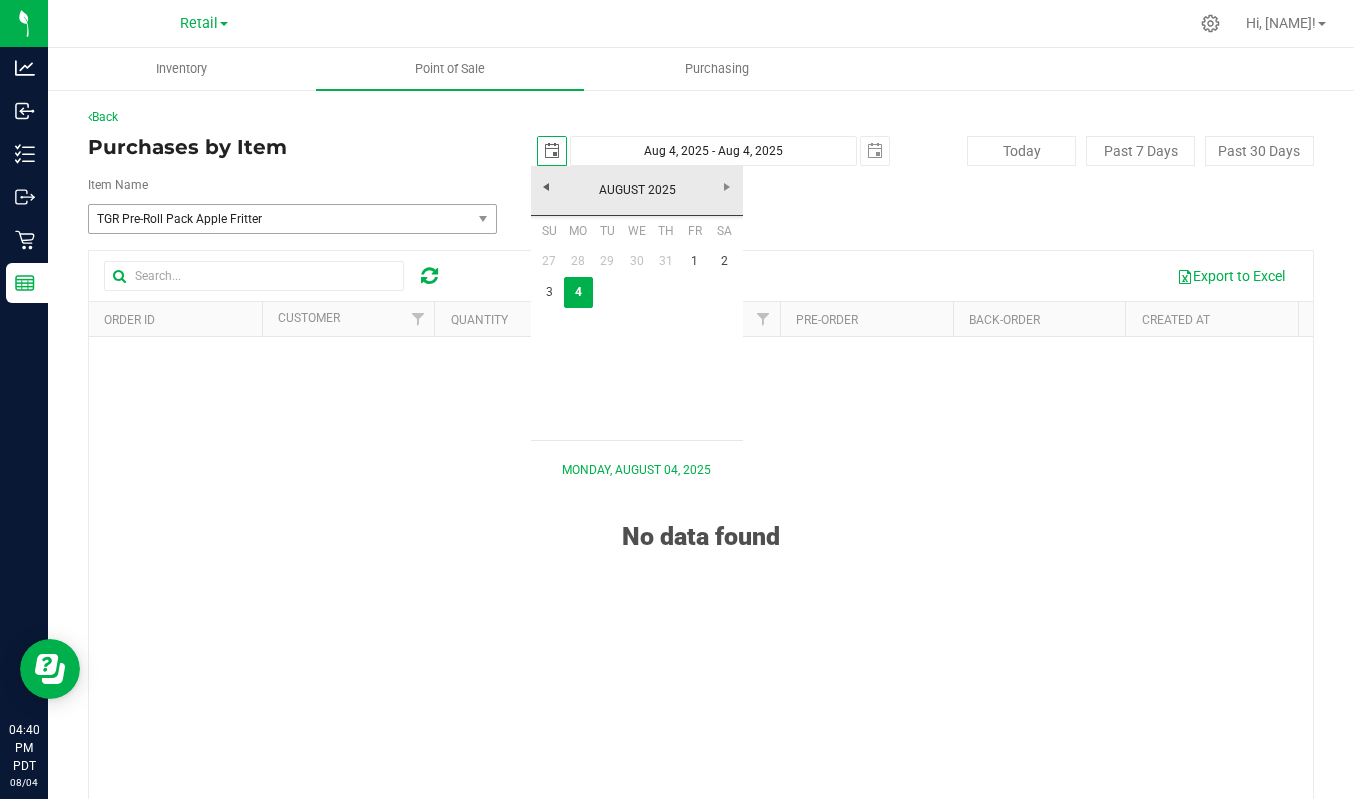 scroll, scrollTop: 0, scrollLeft: 50, axis: horizontal 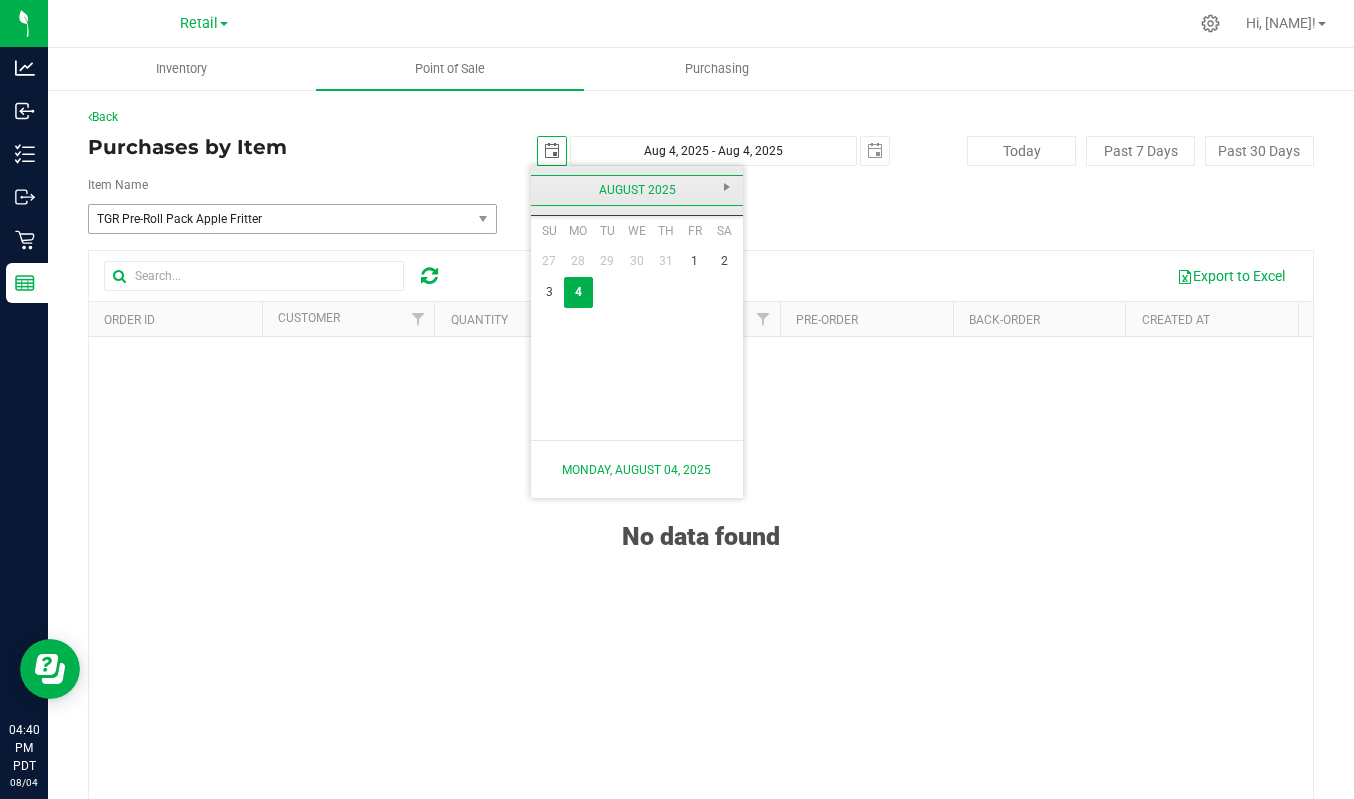 click on "August 2025" at bounding box center [637, 190] 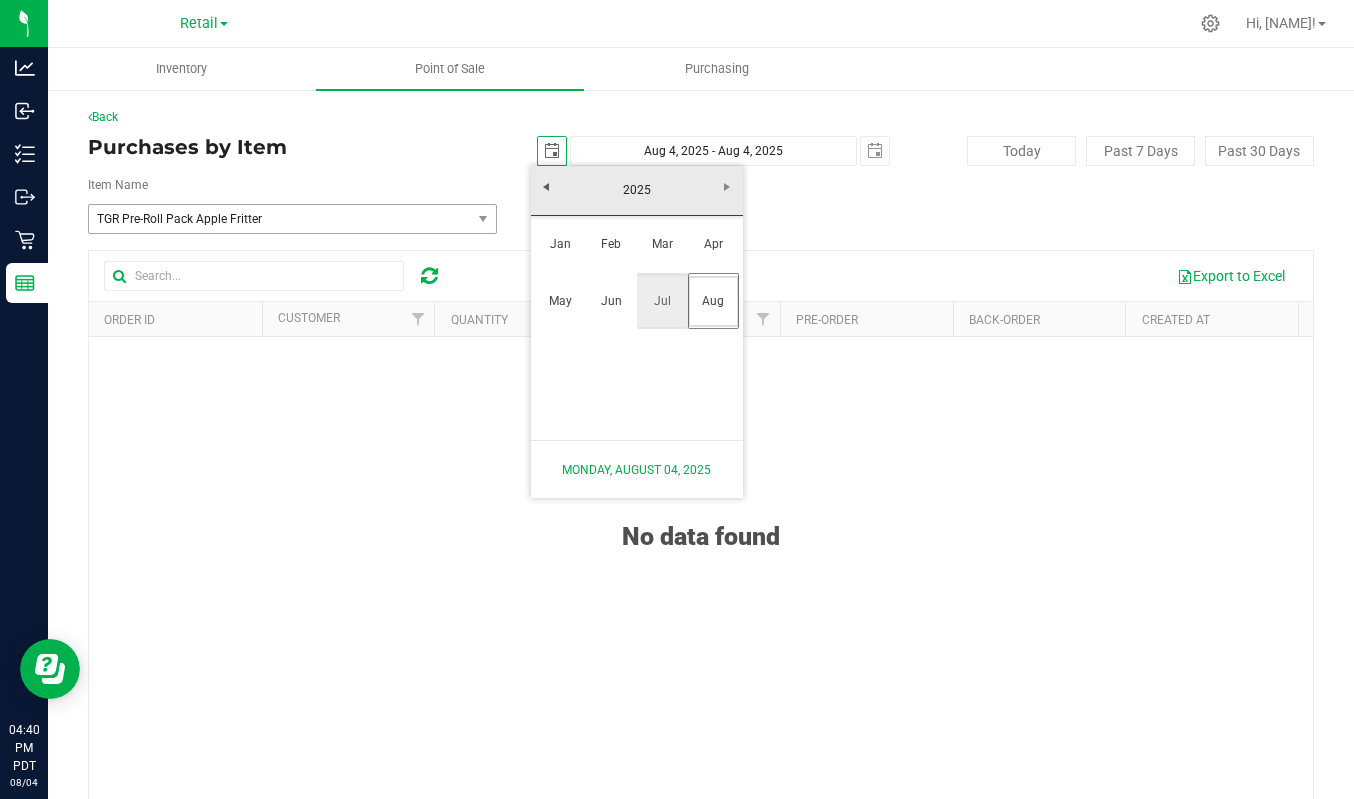 click on "Jul" at bounding box center [662, 301] 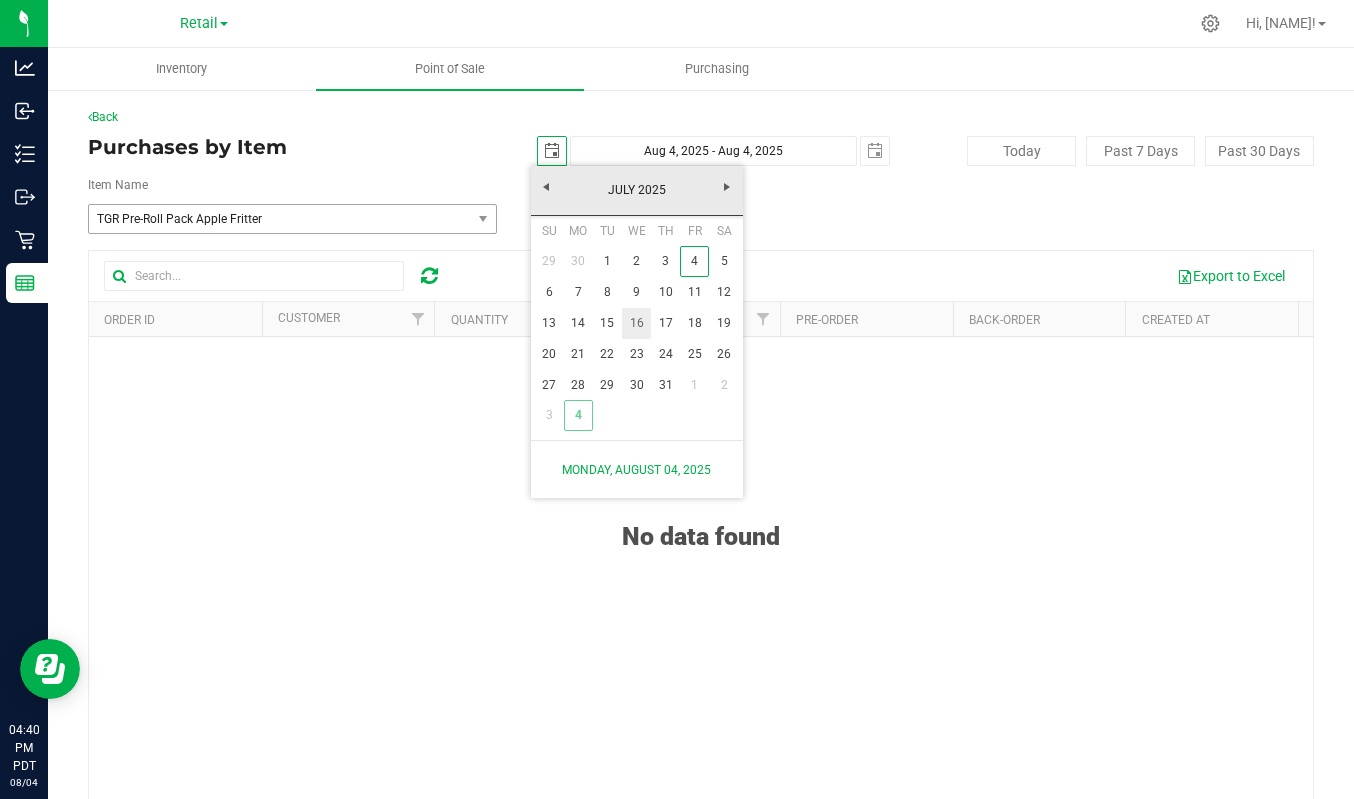 click on "16" at bounding box center (636, 323) 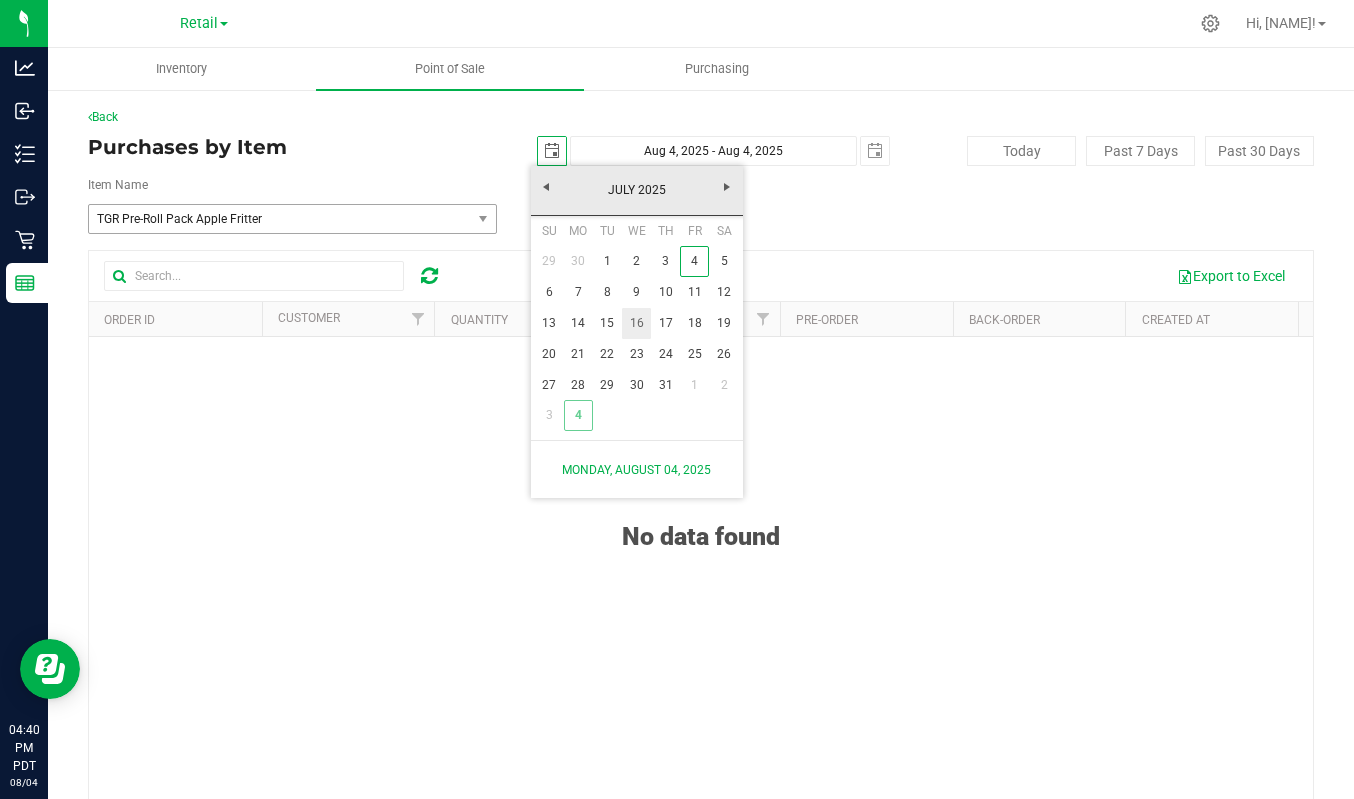 type on "2025-07-16" 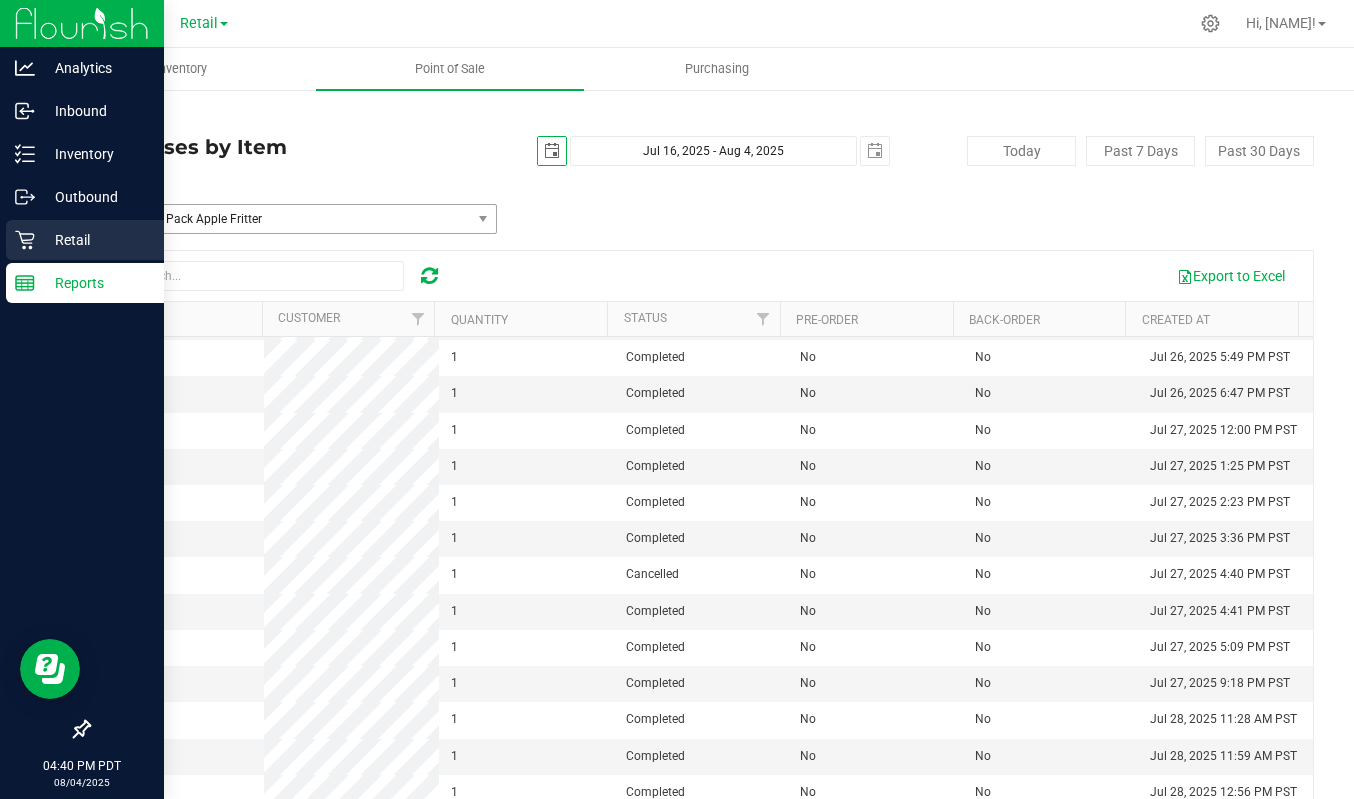 scroll, scrollTop: 581, scrollLeft: 0, axis: vertical 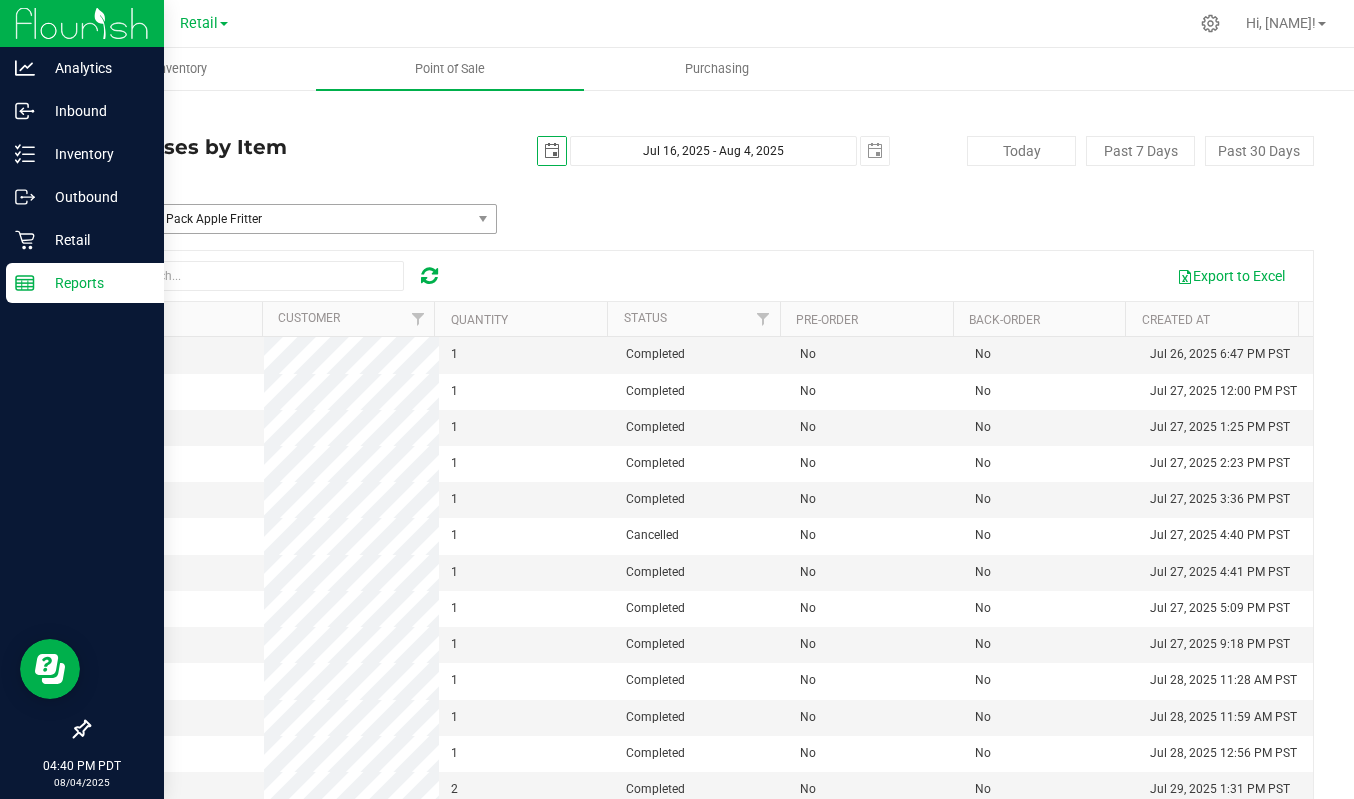 click on "Reports" at bounding box center (95, 283) 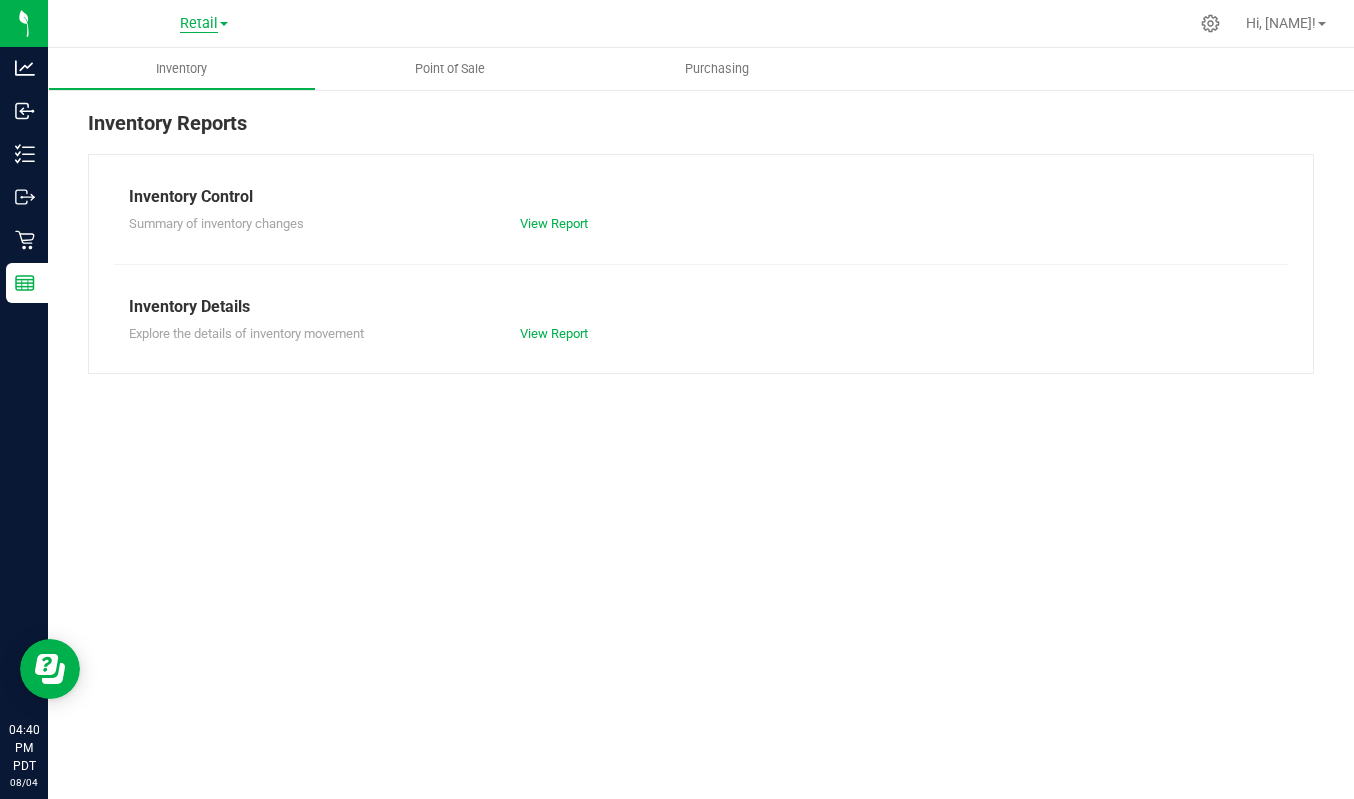 click on "Retail" at bounding box center (199, 24) 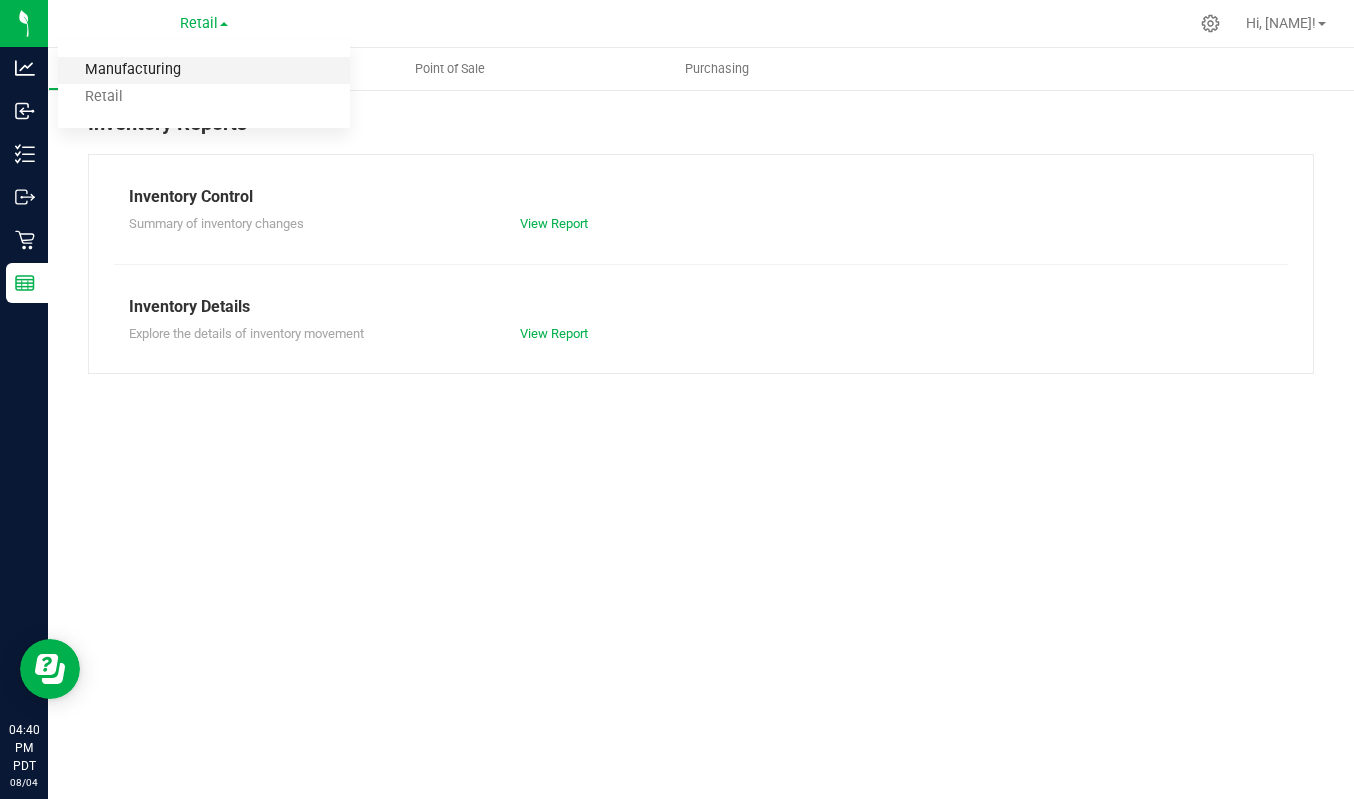 click on "Manufacturing" at bounding box center (204, 70) 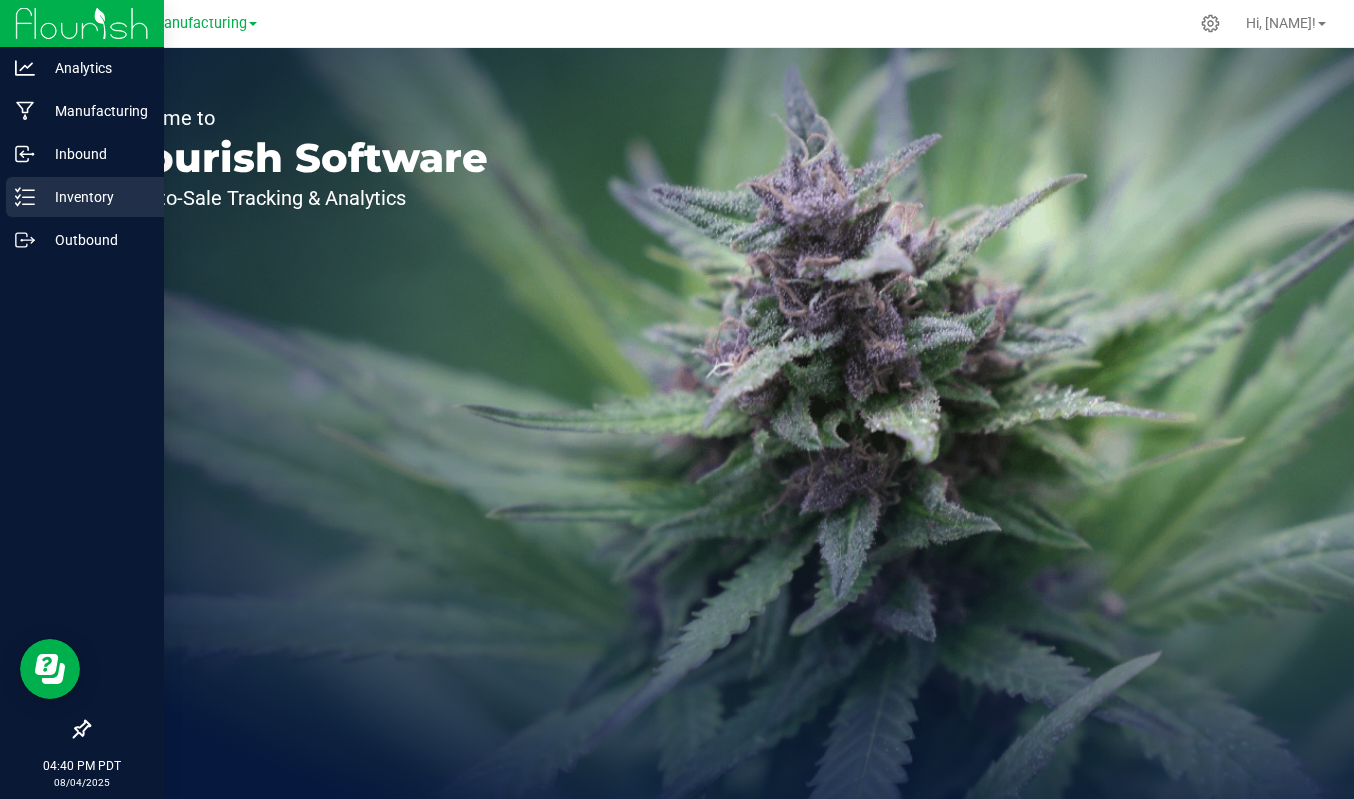 click 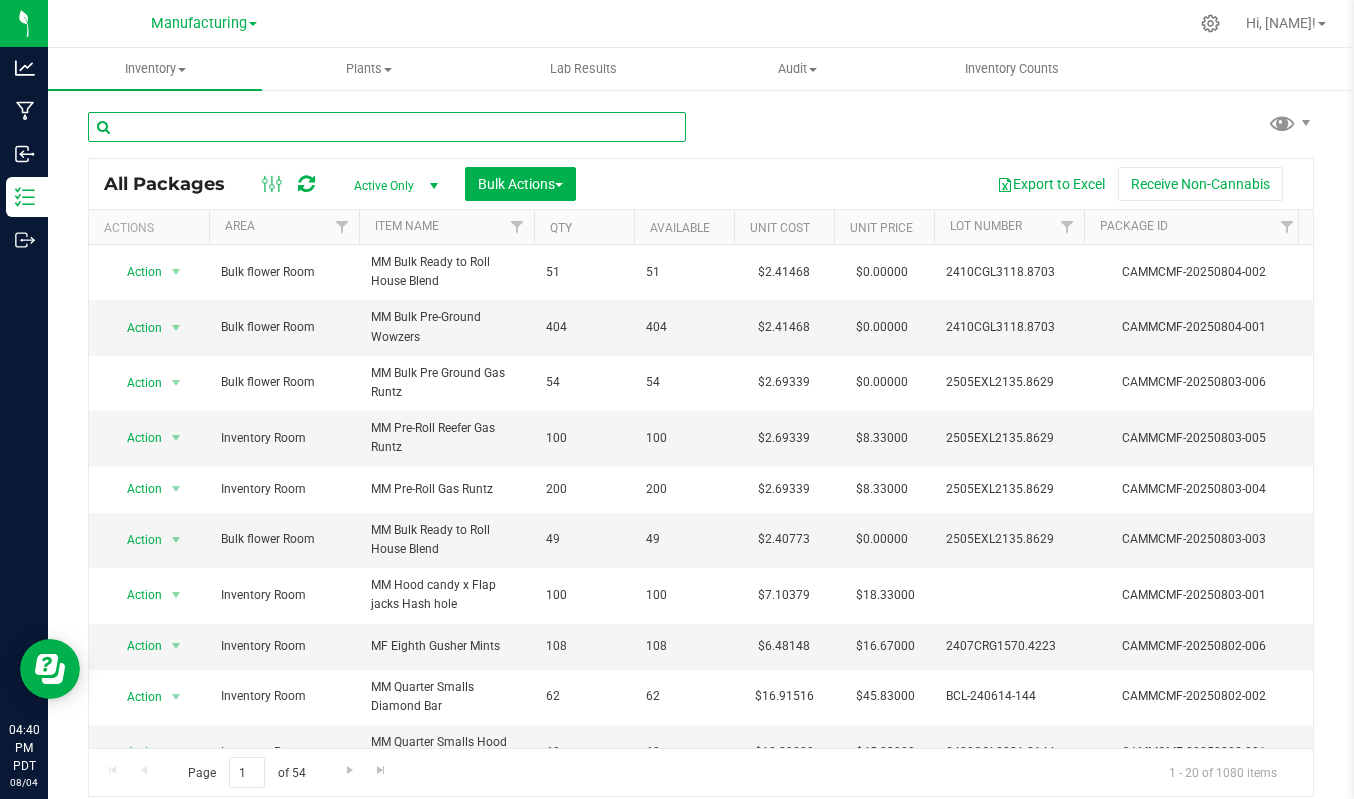 click at bounding box center (387, 127) 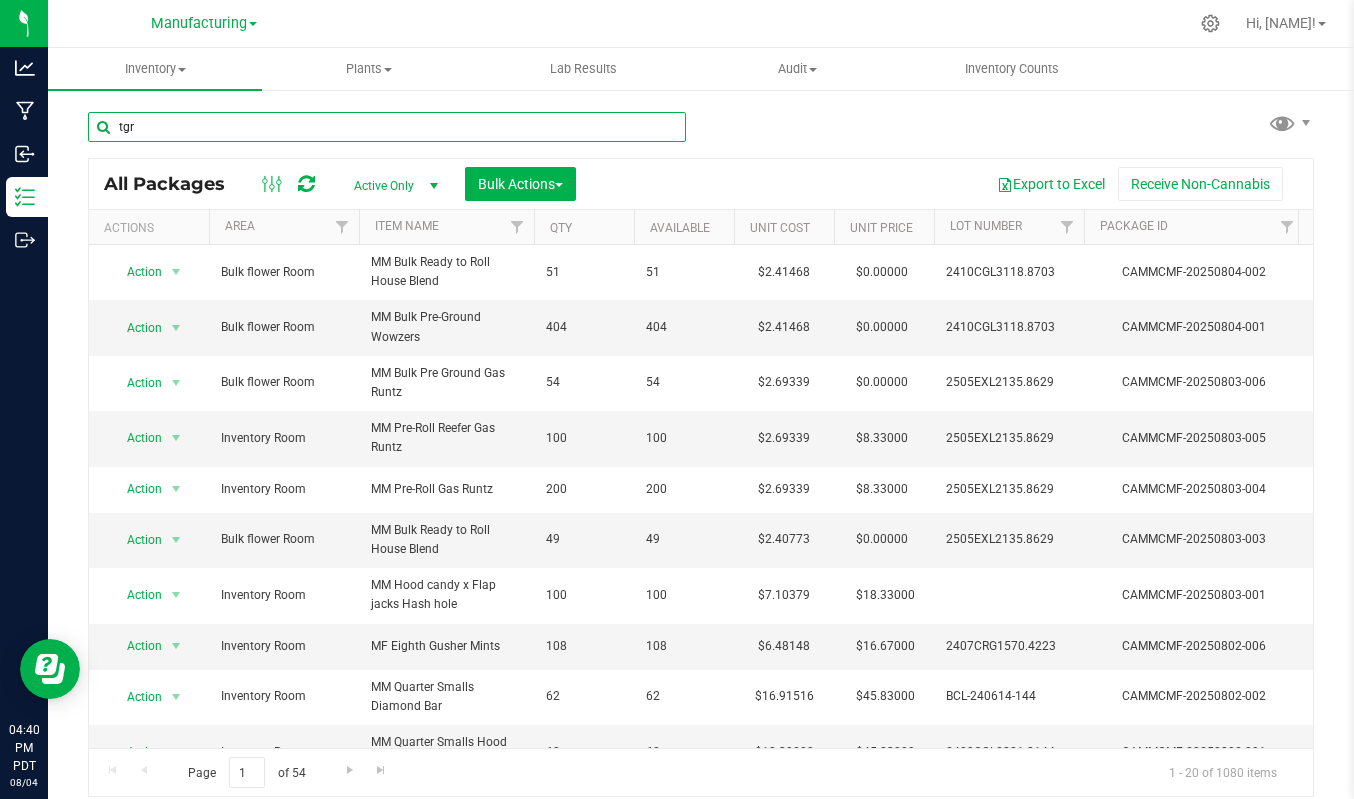 type on "tgr" 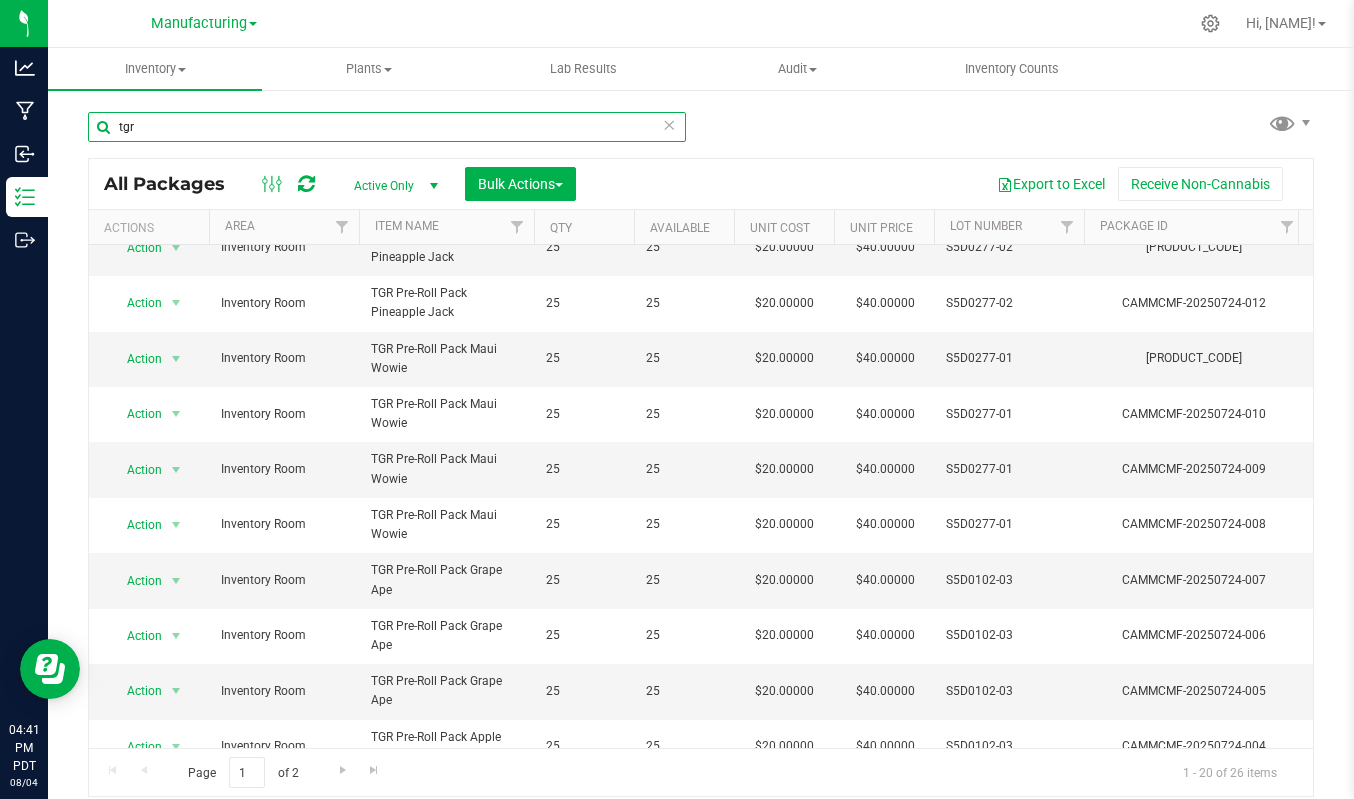 scroll, scrollTop: 582, scrollLeft: 0, axis: vertical 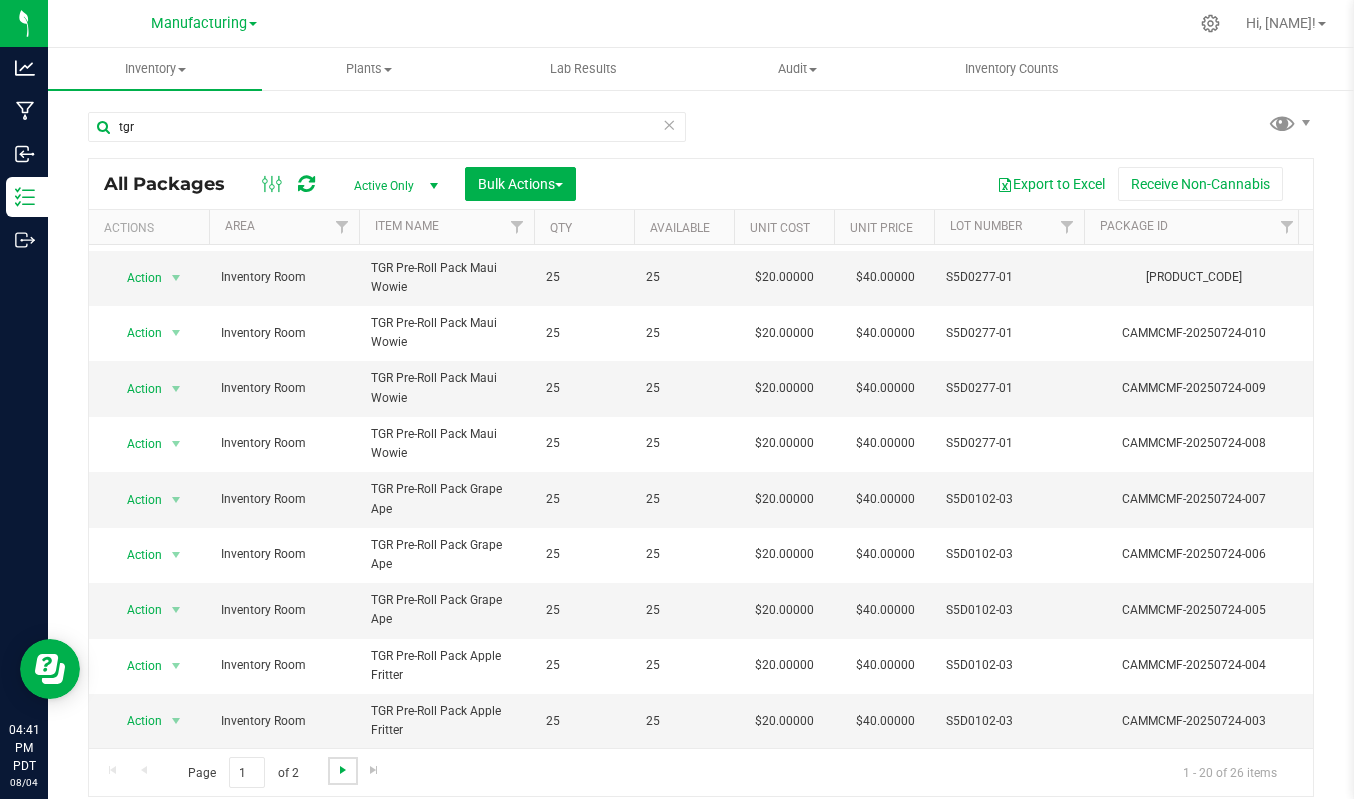 click at bounding box center [343, 770] 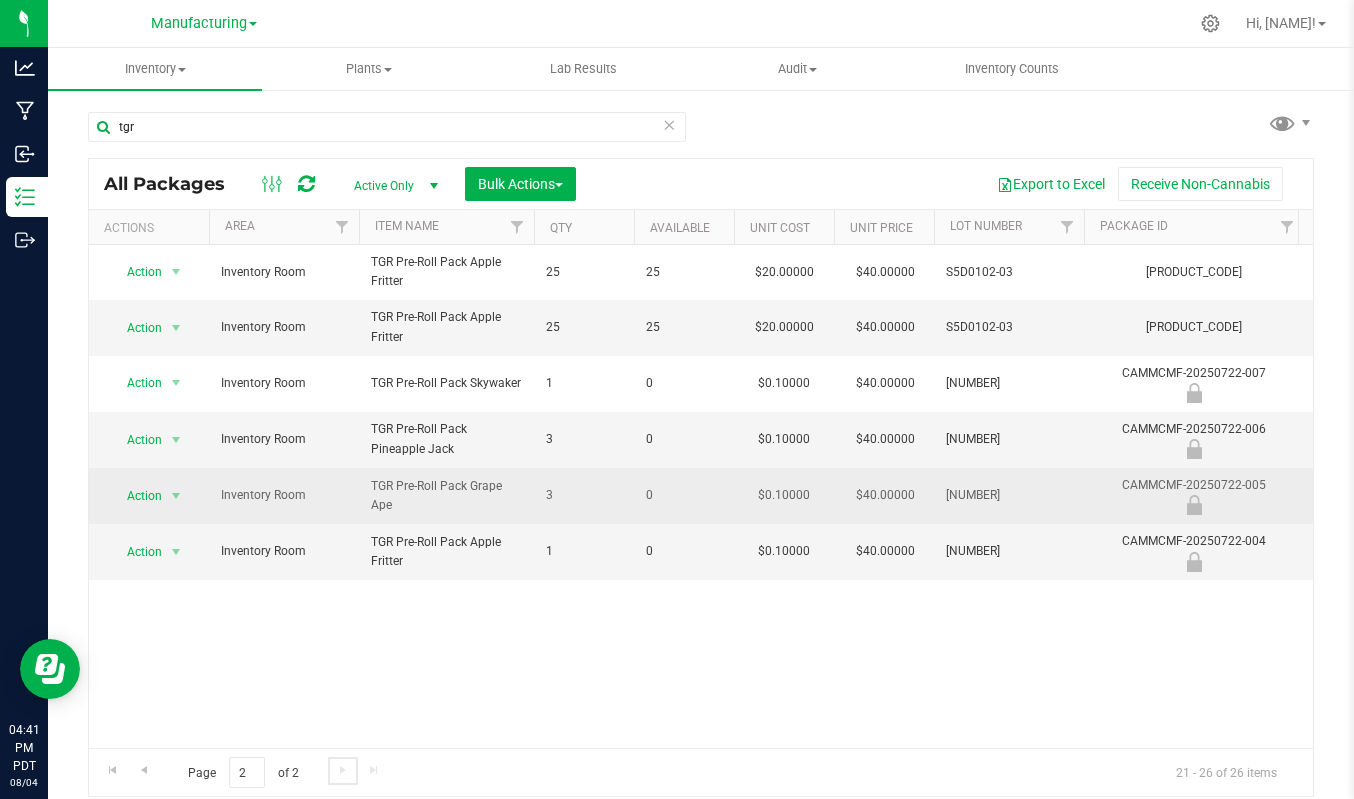 scroll, scrollTop: 0, scrollLeft: 0, axis: both 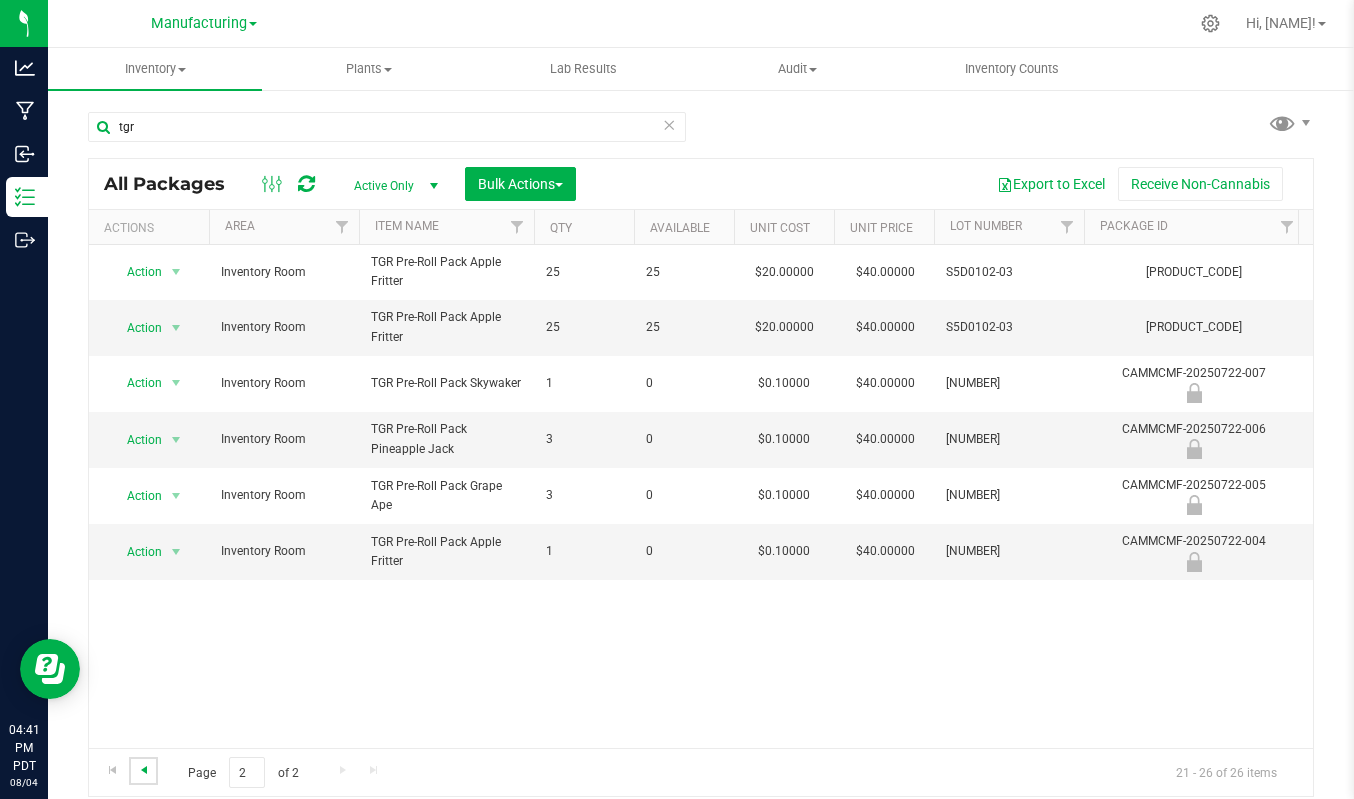 click at bounding box center [144, 770] 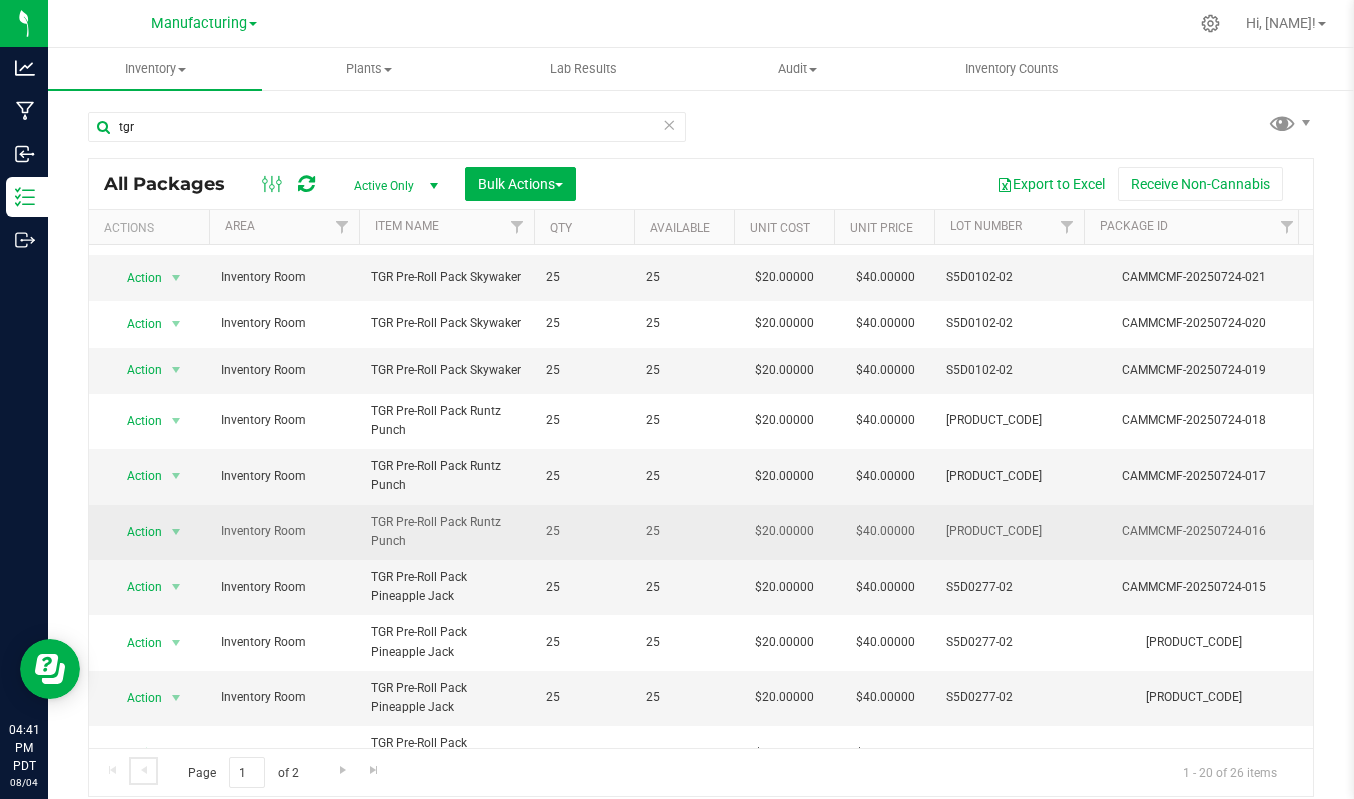 scroll, scrollTop: 0, scrollLeft: 0, axis: both 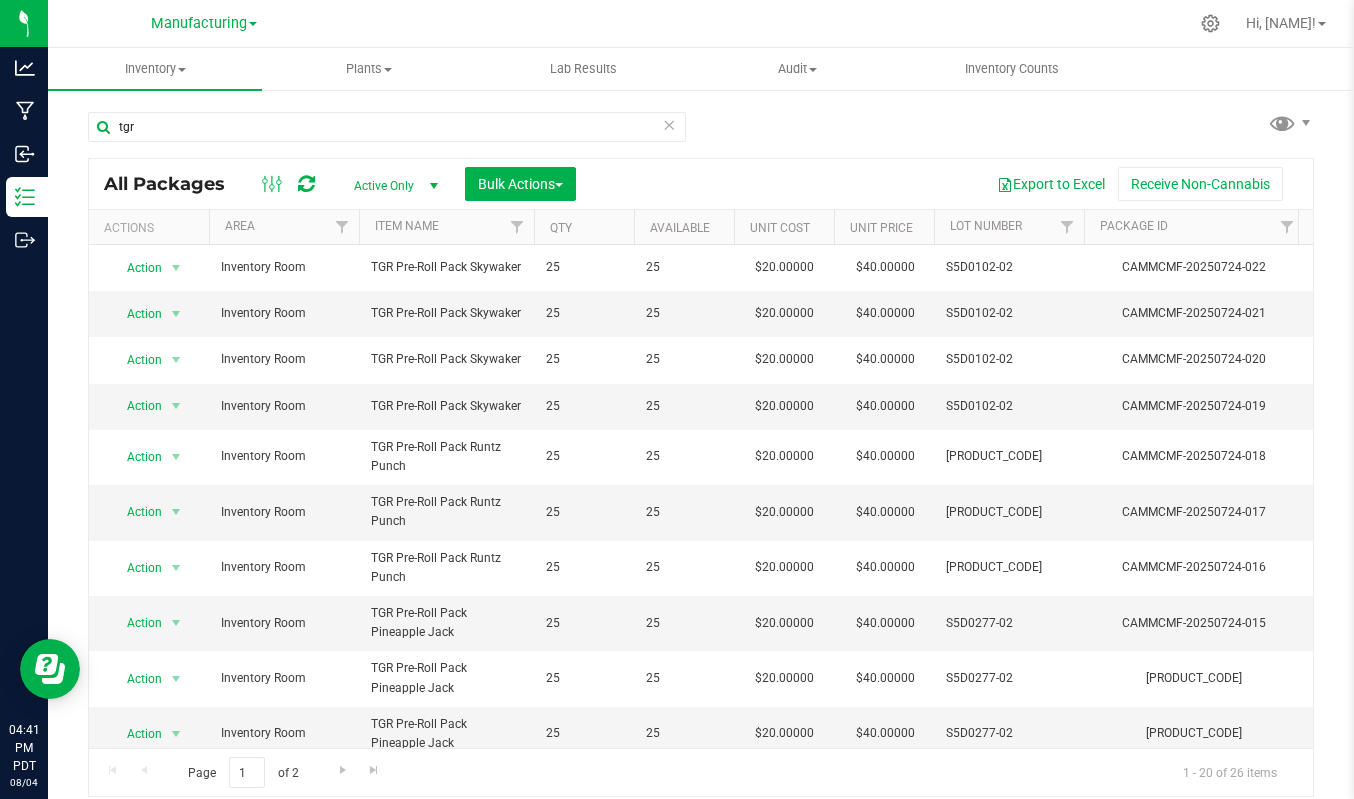 click on "Manufacturing" at bounding box center (204, 22) 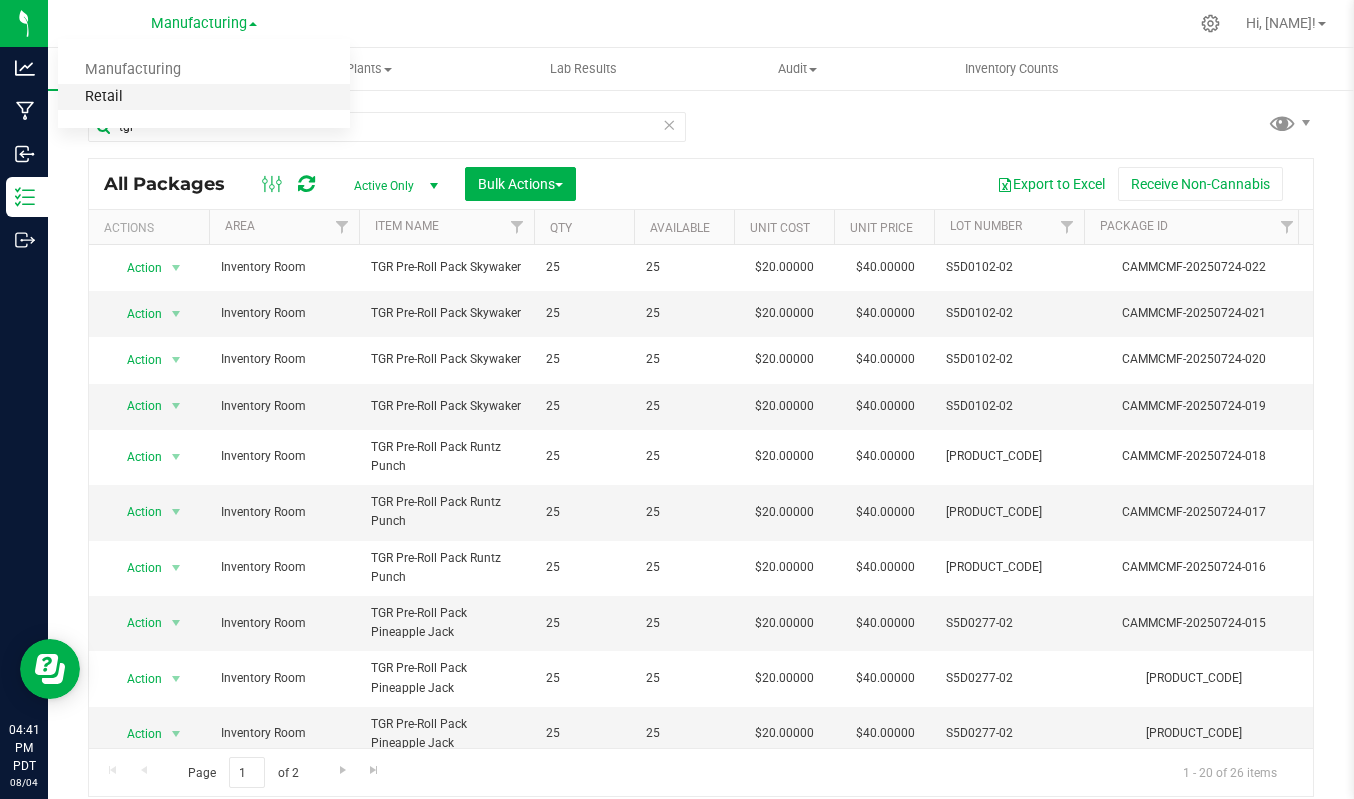 click on "Retail" at bounding box center [204, 97] 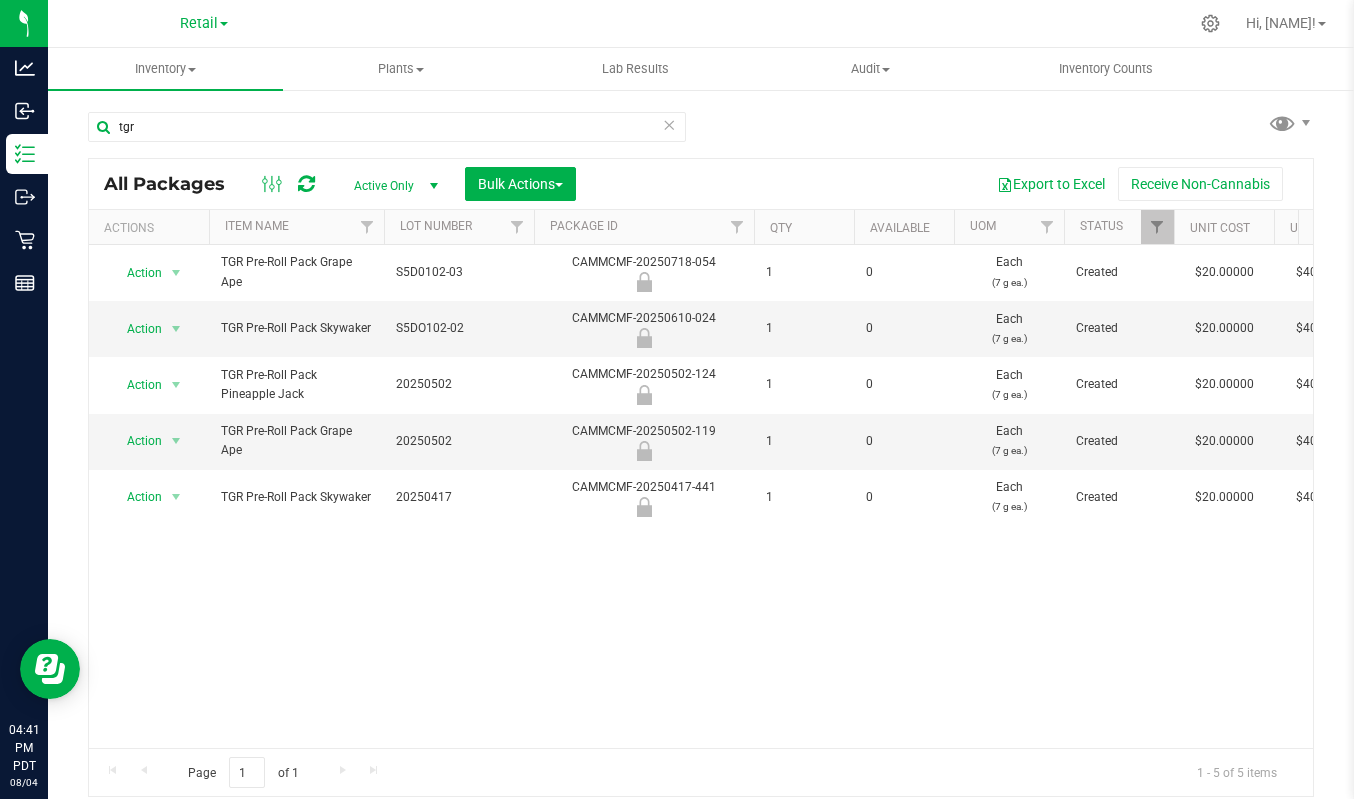 click on "tgr
All Packages
Active Only Active Only Lab Samples Locked All
Bulk Actions
Add to manufacturing run
Add to outbound order
Combine packages" at bounding box center (701, 445) 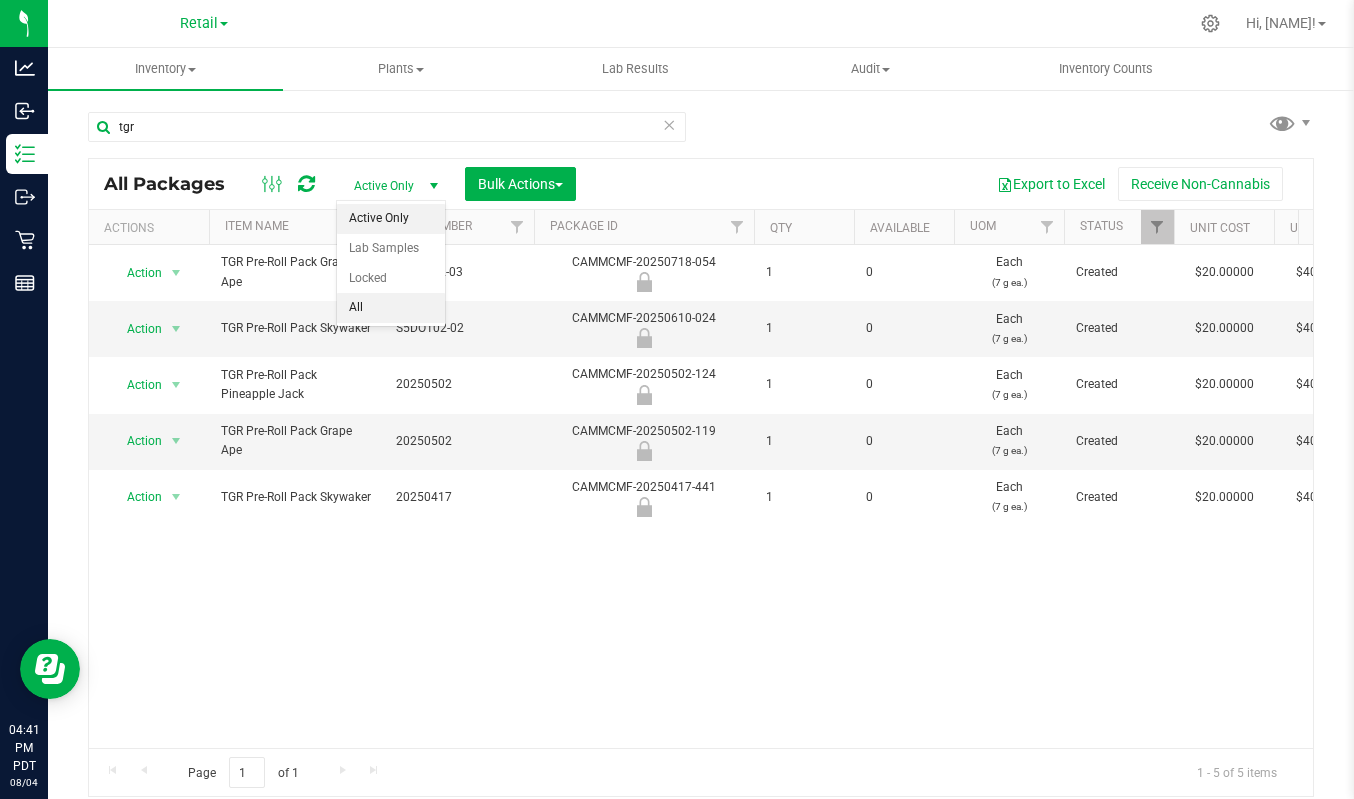click on "All" at bounding box center [391, 308] 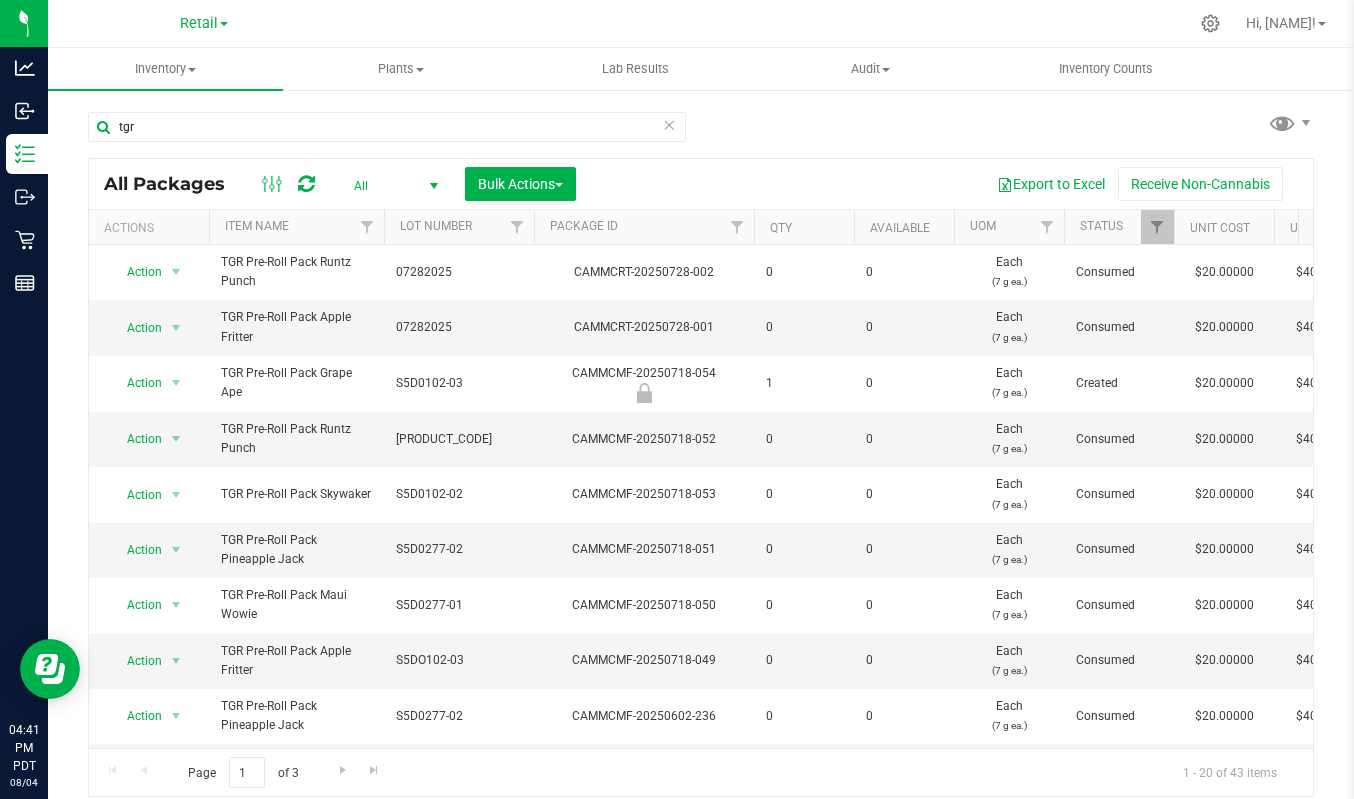 click on "All" at bounding box center (392, 186) 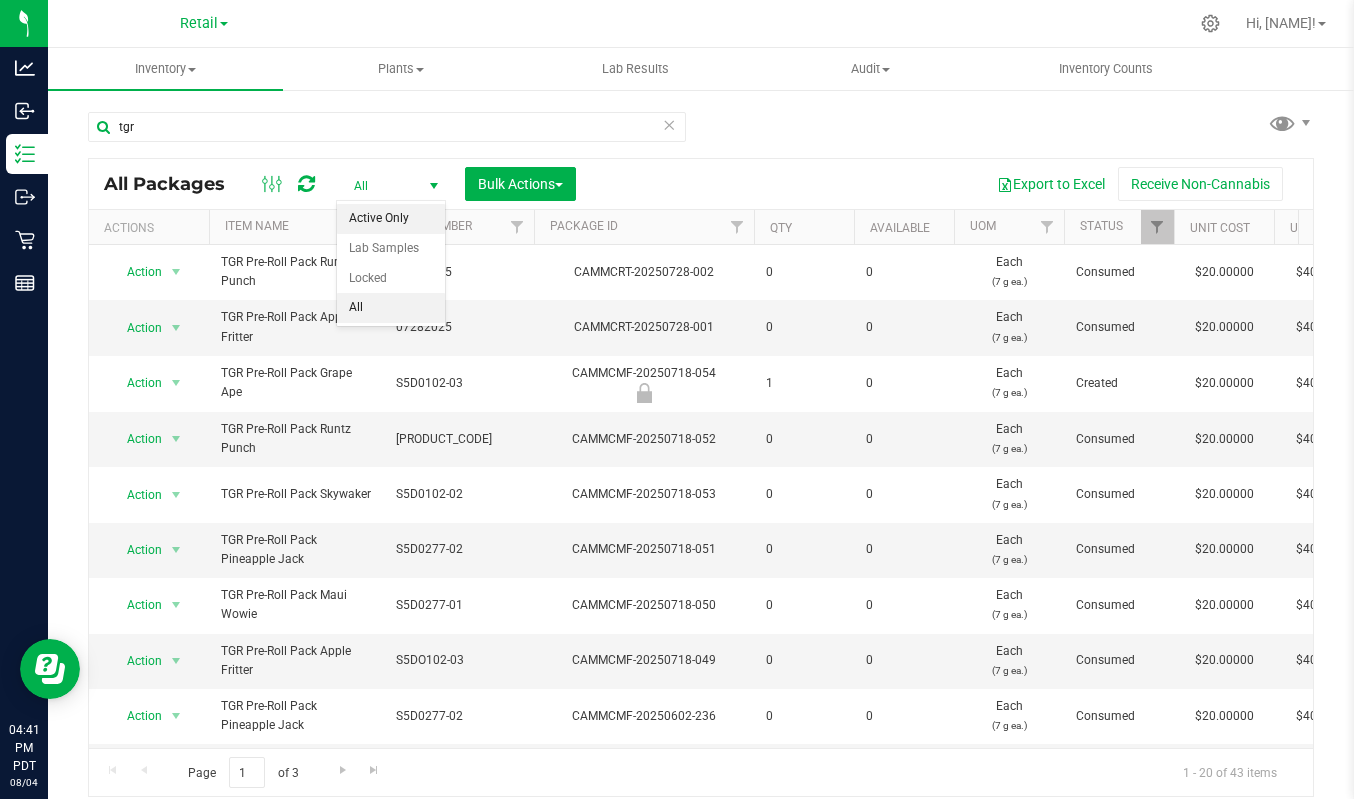 click on "Active Only" at bounding box center (391, 219) 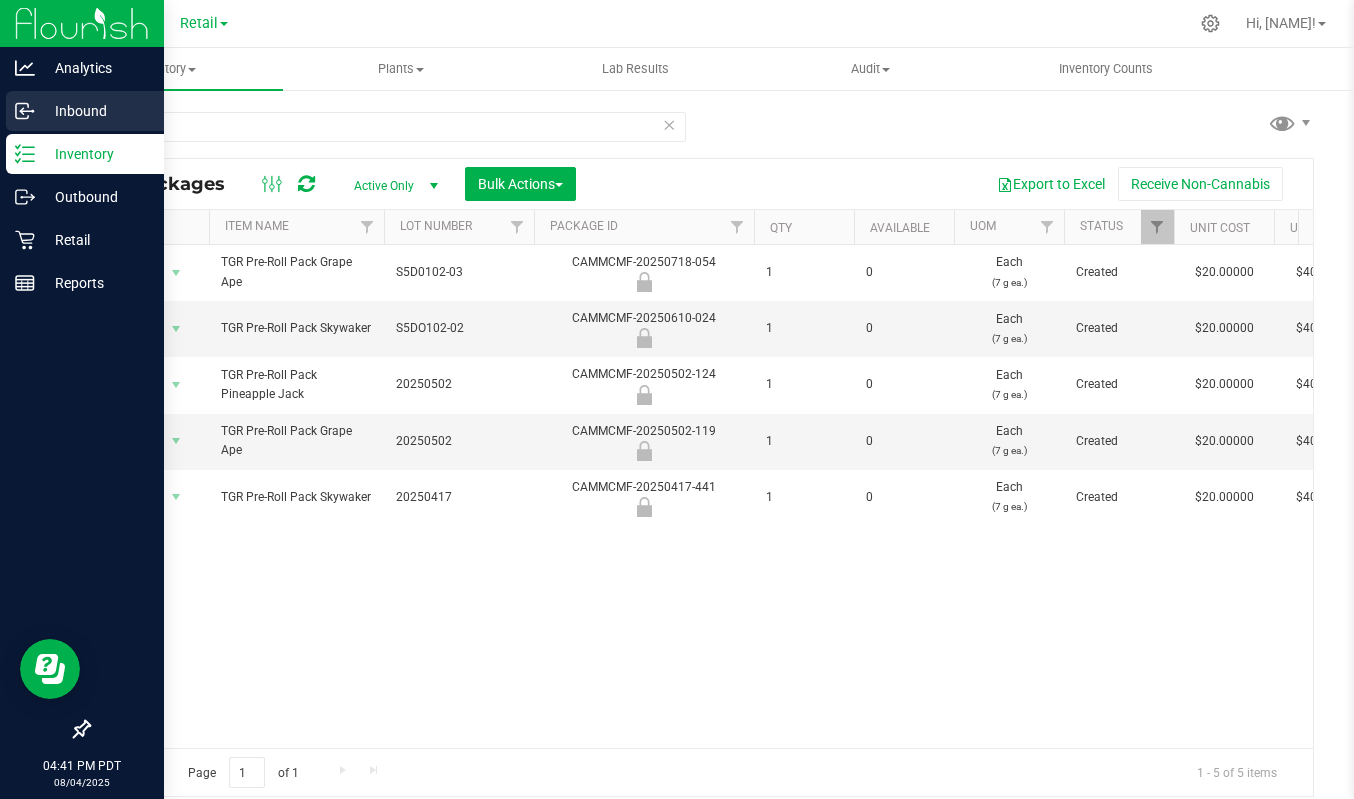 click on "Inbound" at bounding box center (95, 111) 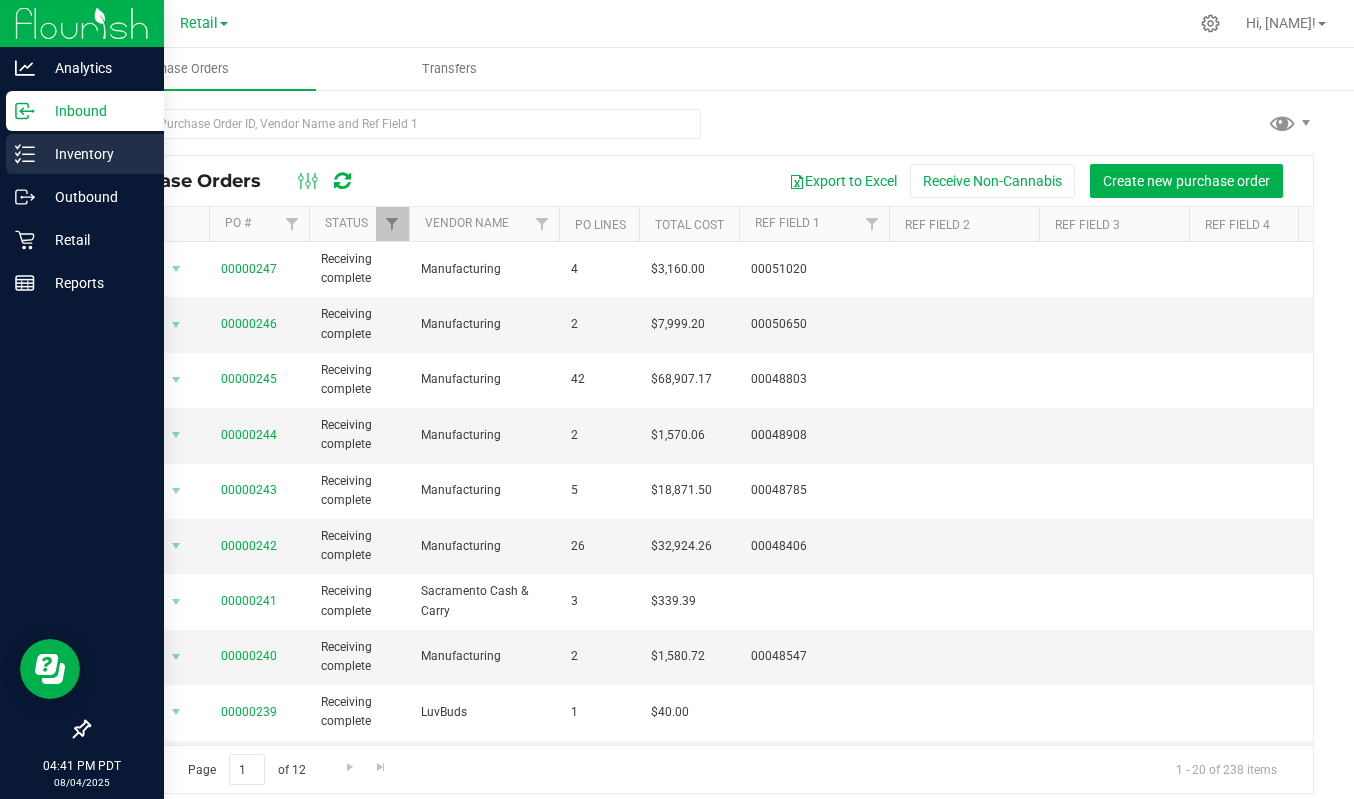 click on "Inventory" at bounding box center (95, 154) 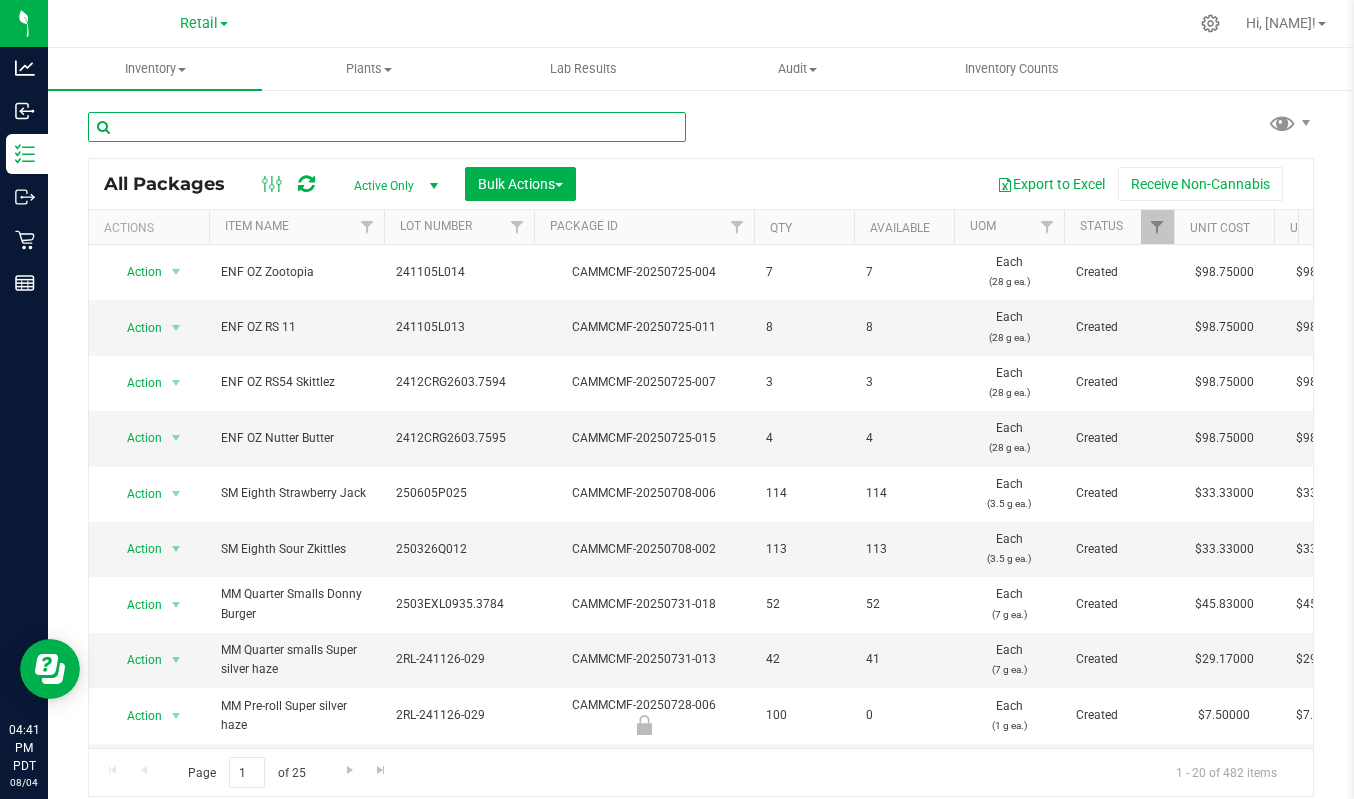 click at bounding box center [387, 127] 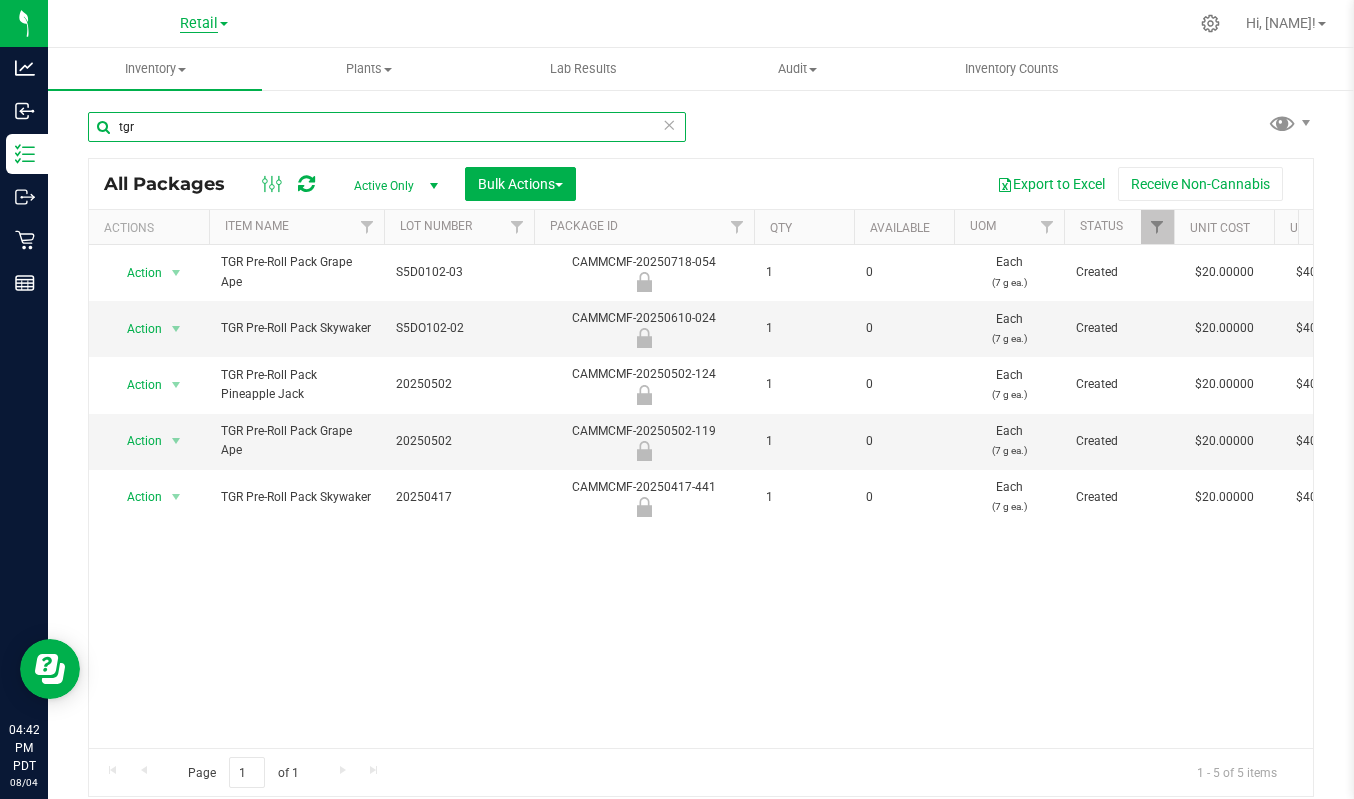 type on "tgr" 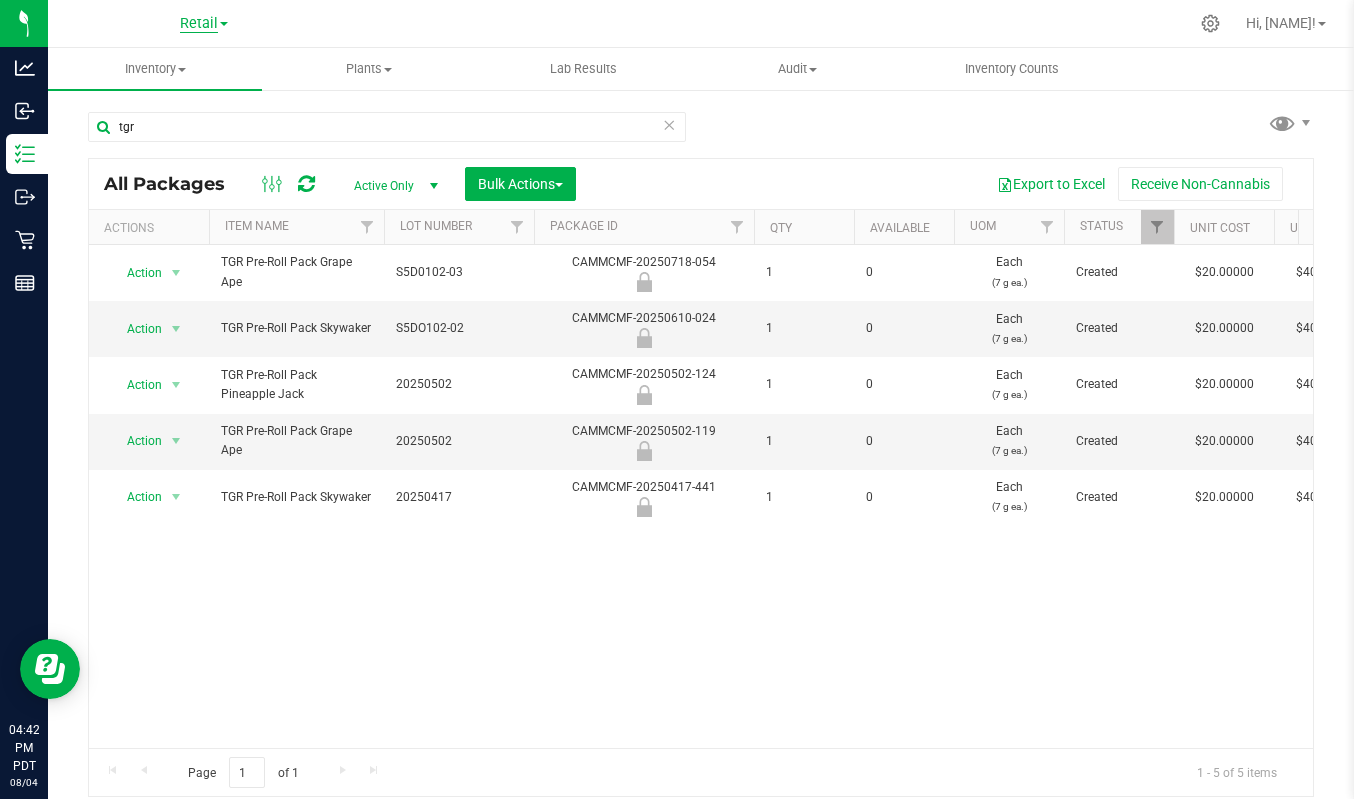 click on "Retail" at bounding box center (199, 24) 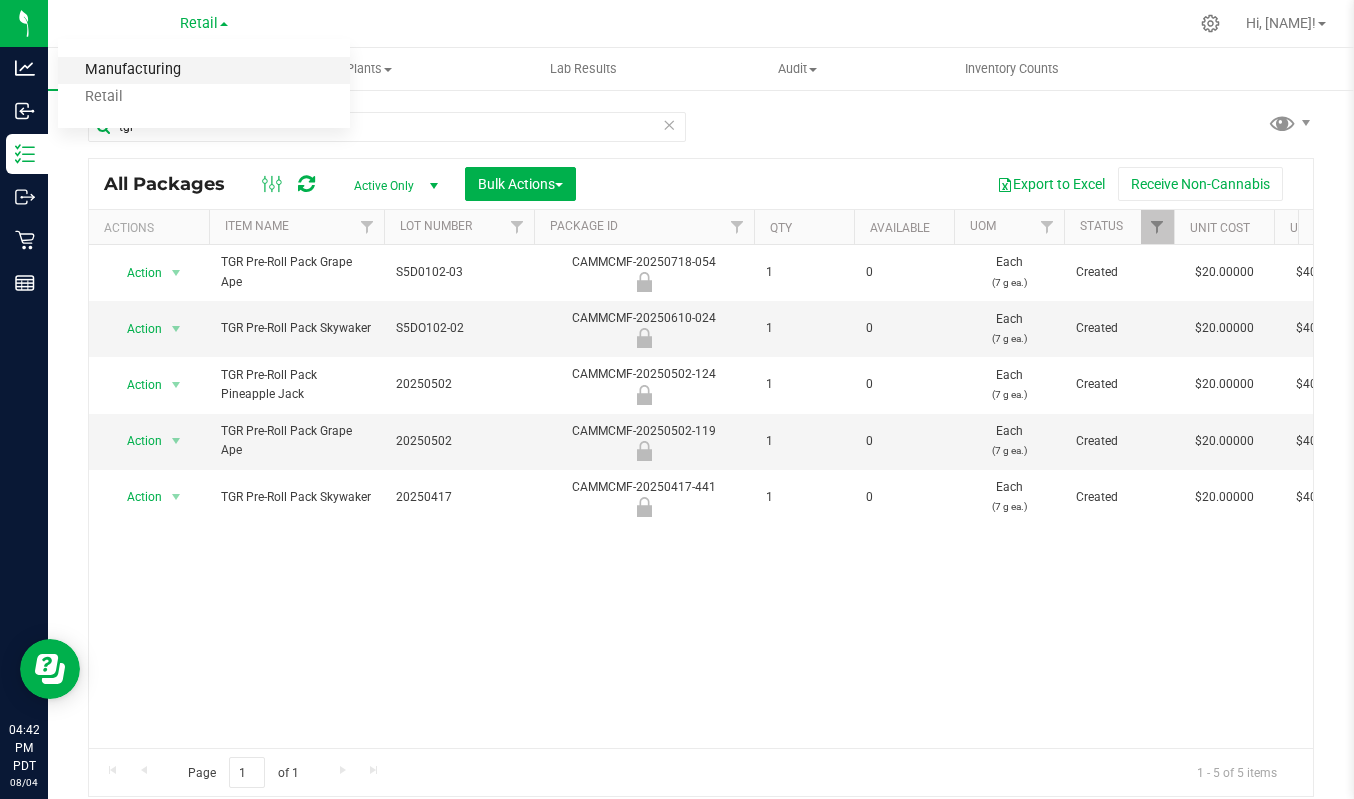 click on "Manufacturing" at bounding box center [204, 70] 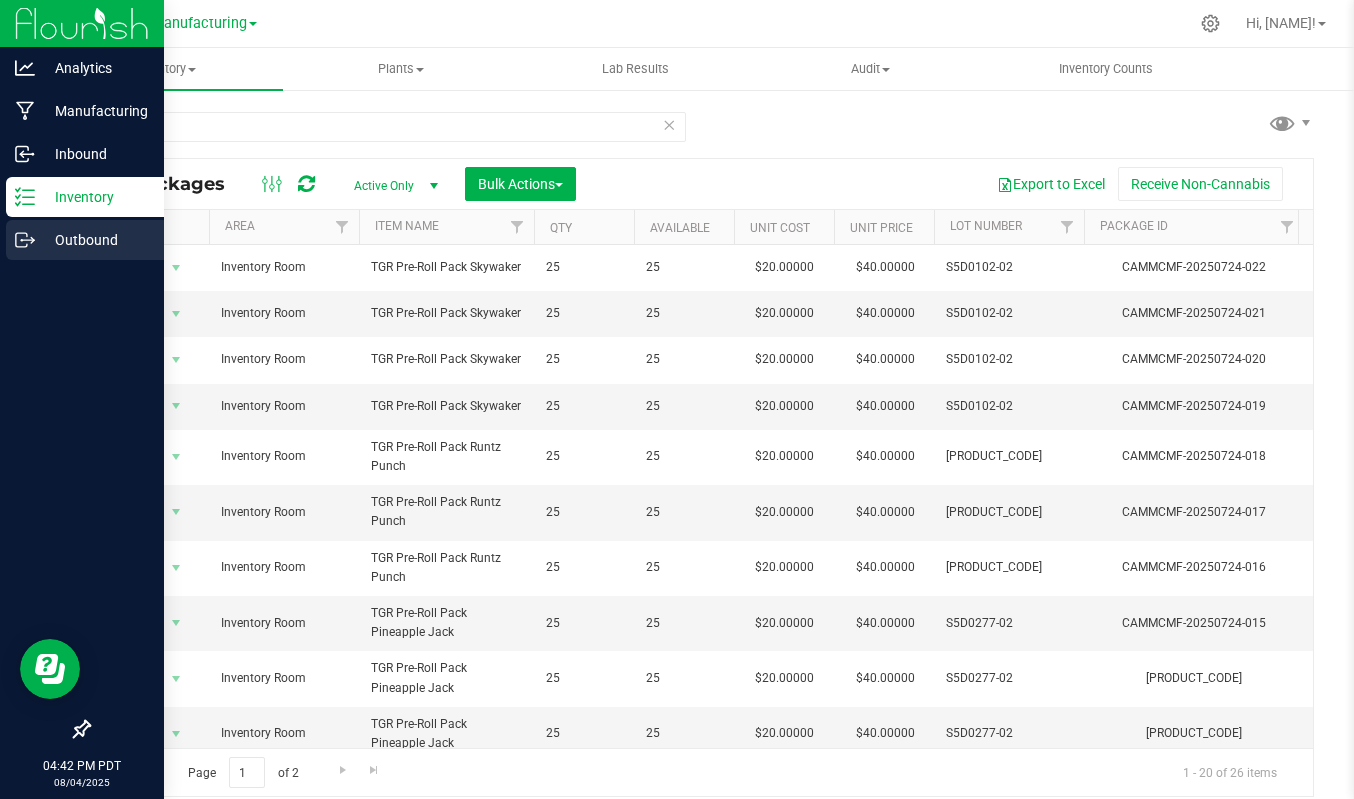 click on "Outbound" at bounding box center [95, 240] 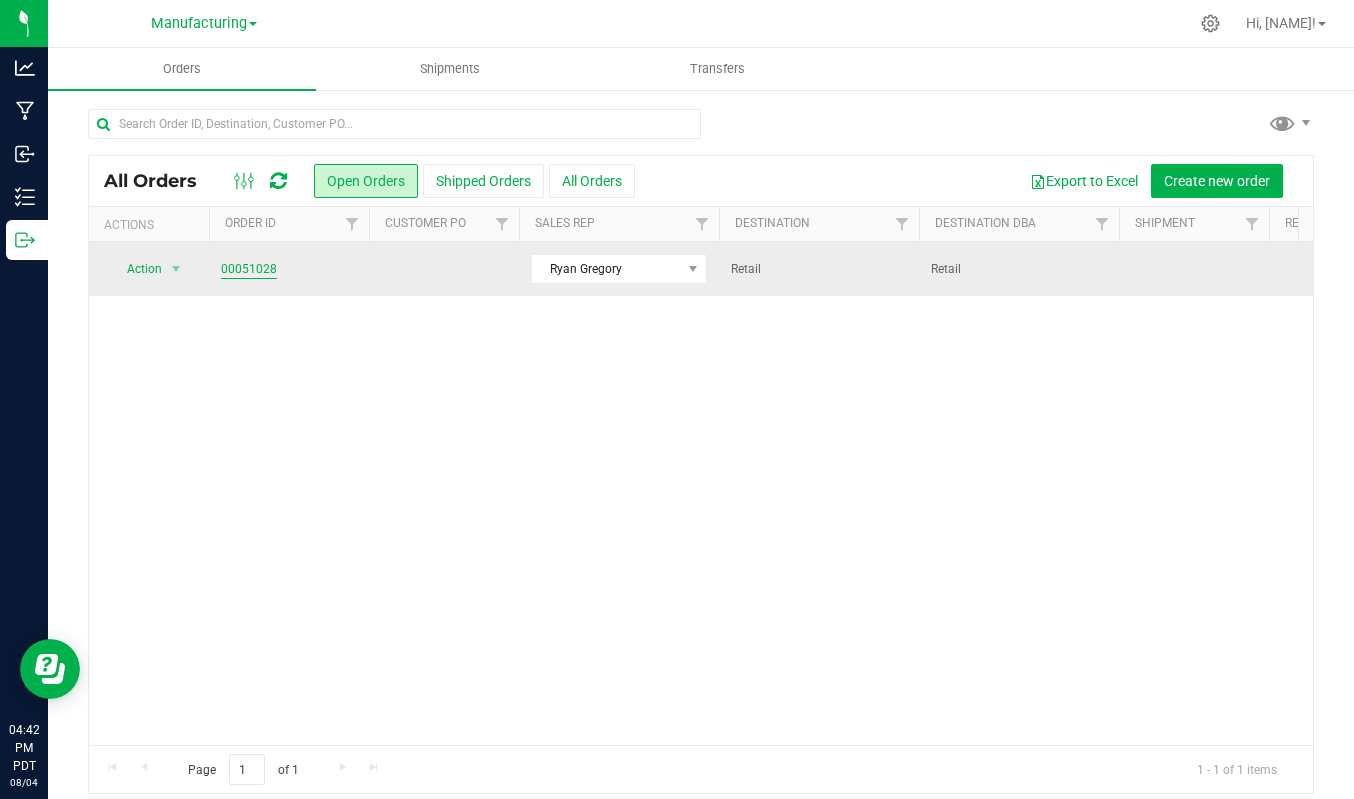 click on "00051028" at bounding box center [249, 269] 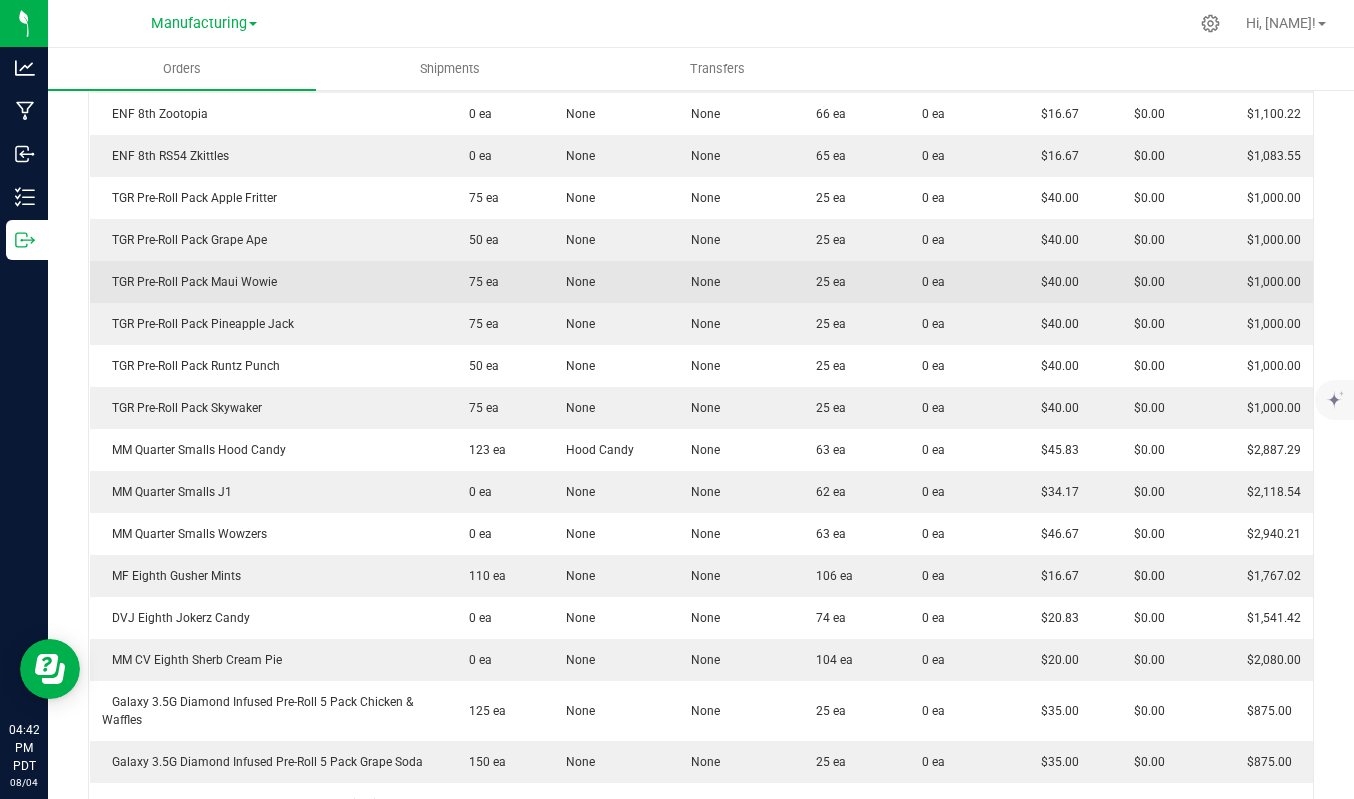 scroll, scrollTop: 800, scrollLeft: 0, axis: vertical 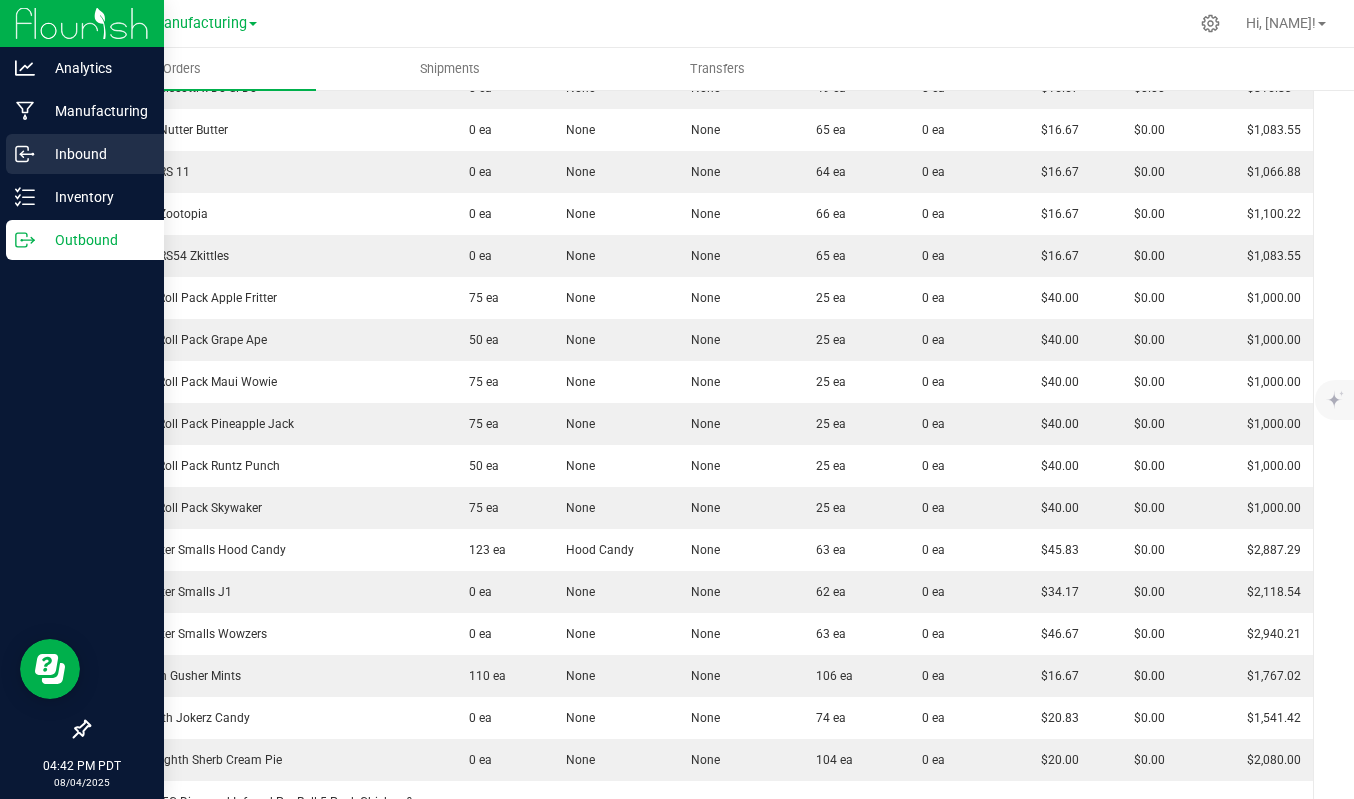 click on "Inbound" at bounding box center [95, 154] 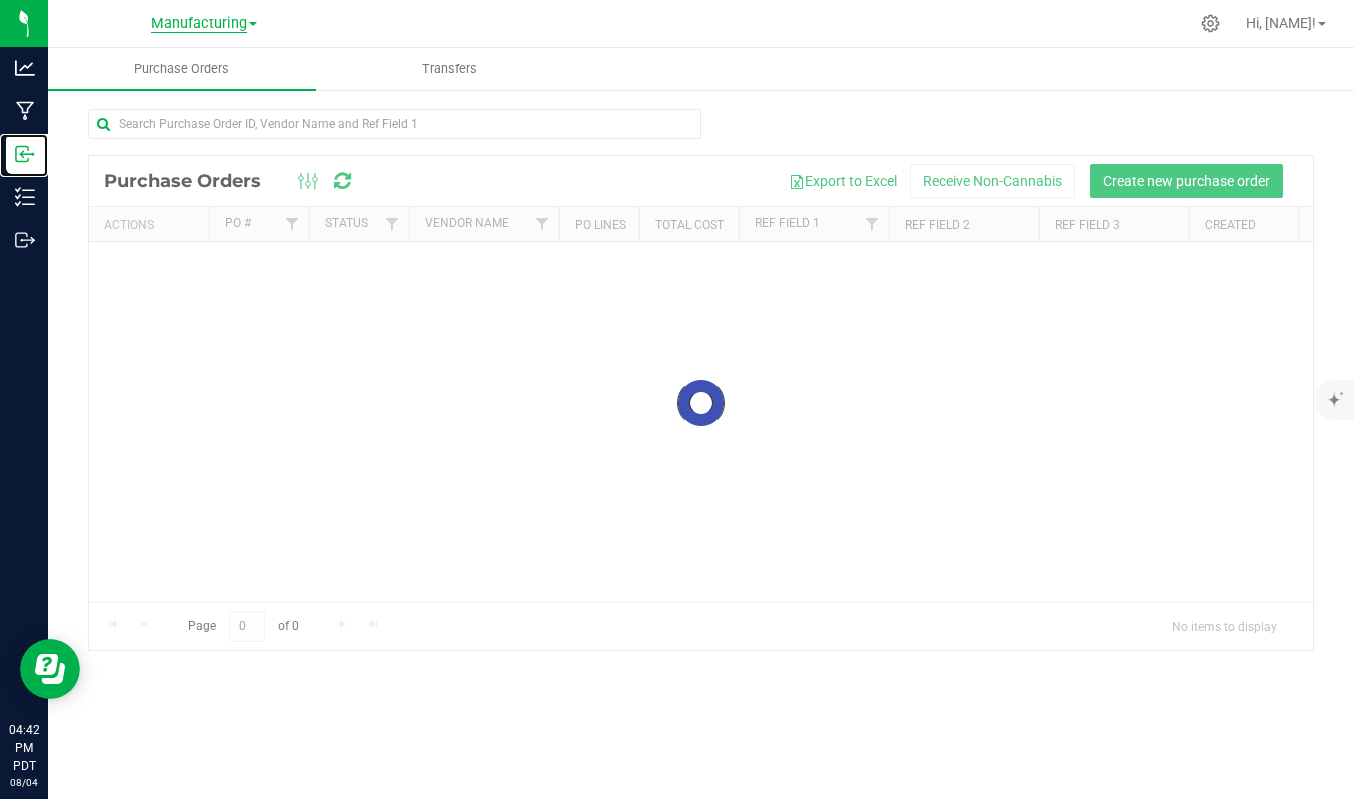 scroll, scrollTop: 0, scrollLeft: 0, axis: both 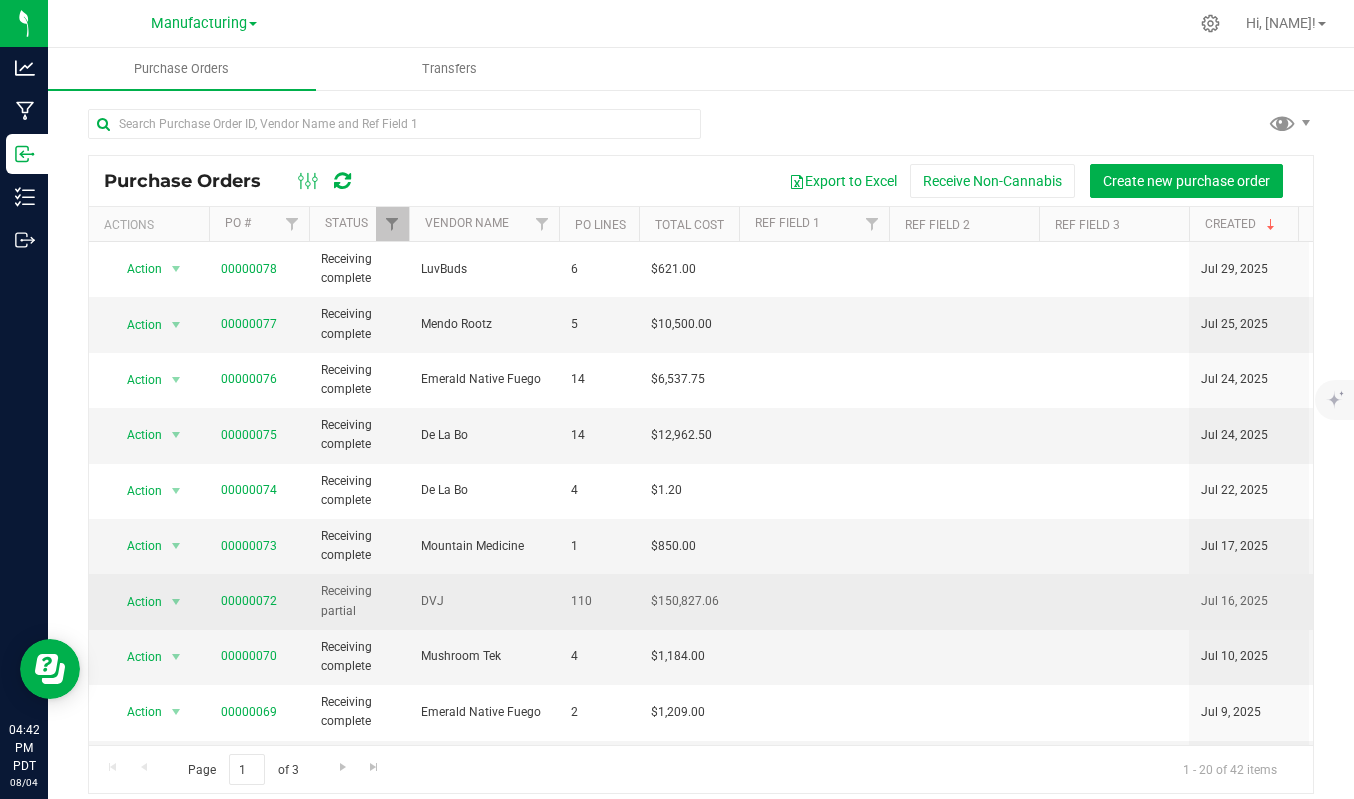click on "00000072" at bounding box center (249, 601) 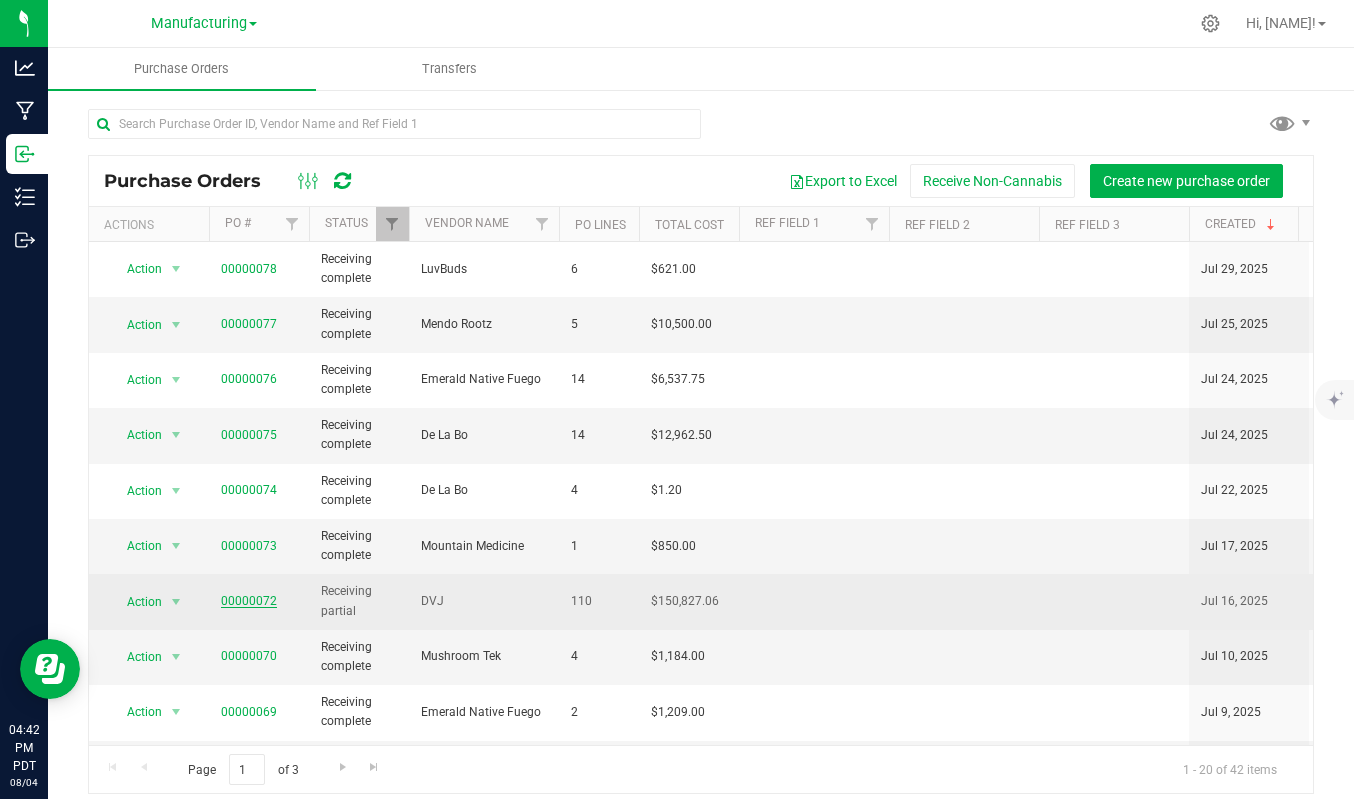 click on "00000072" at bounding box center (249, 601) 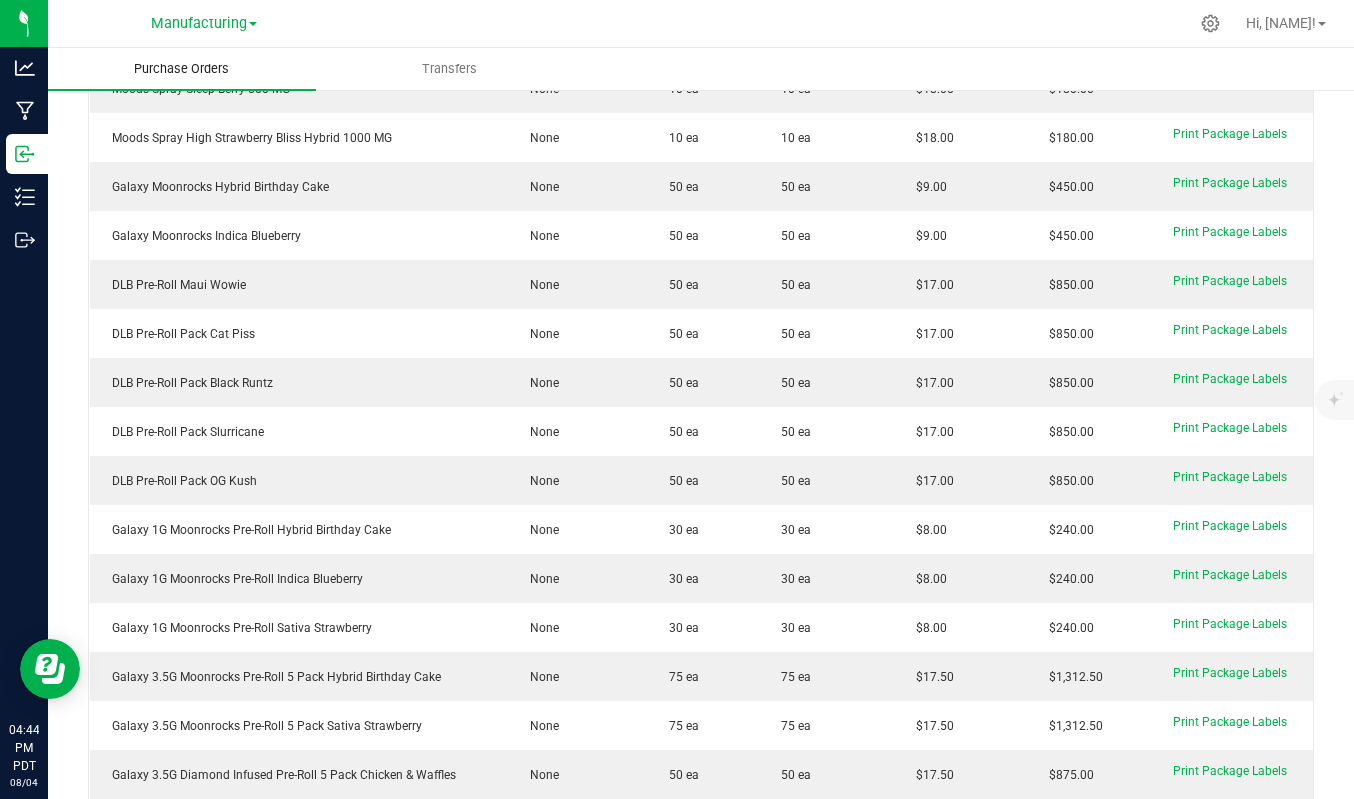 scroll, scrollTop: 3080, scrollLeft: 0, axis: vertical 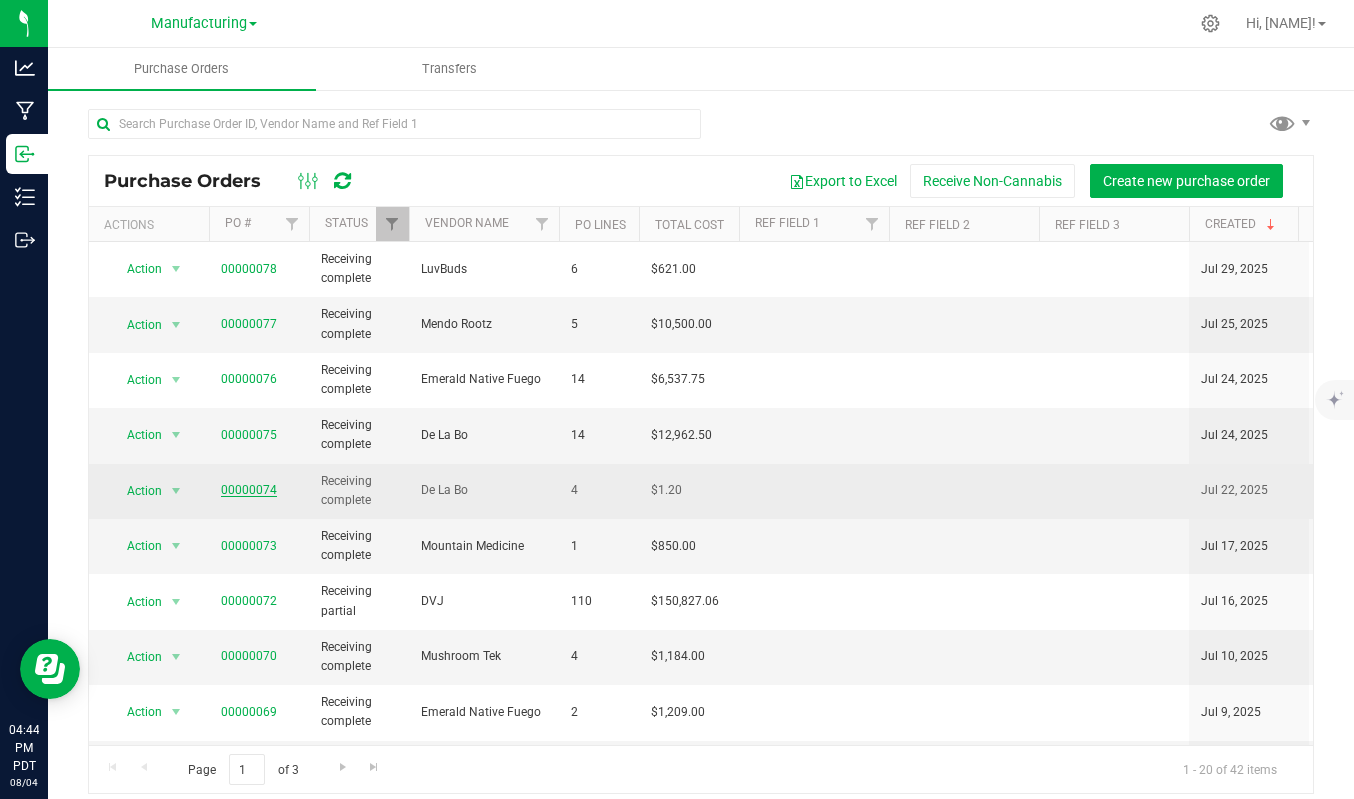 click on "00000074" at bounding box center [249, 490] 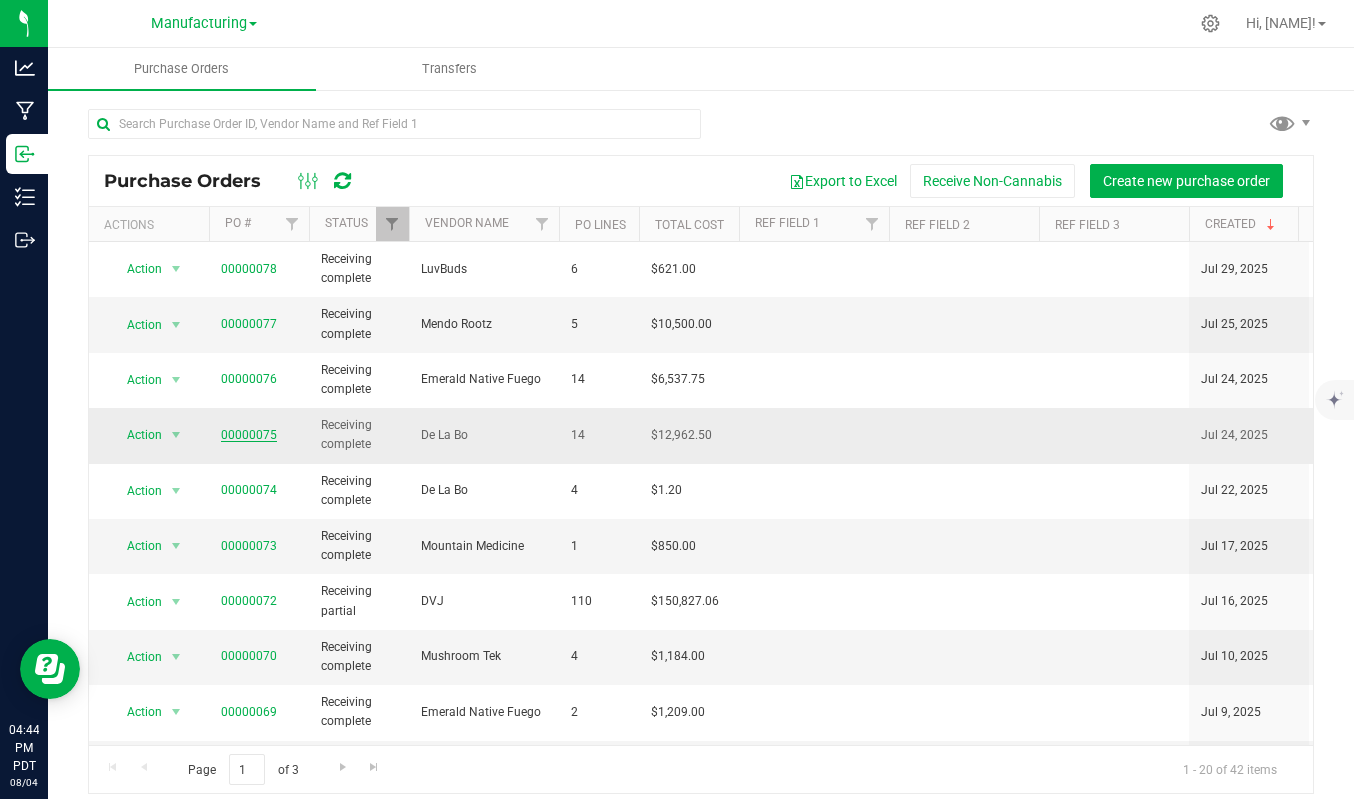 click on "00000075" at bounding box center (249, 435) 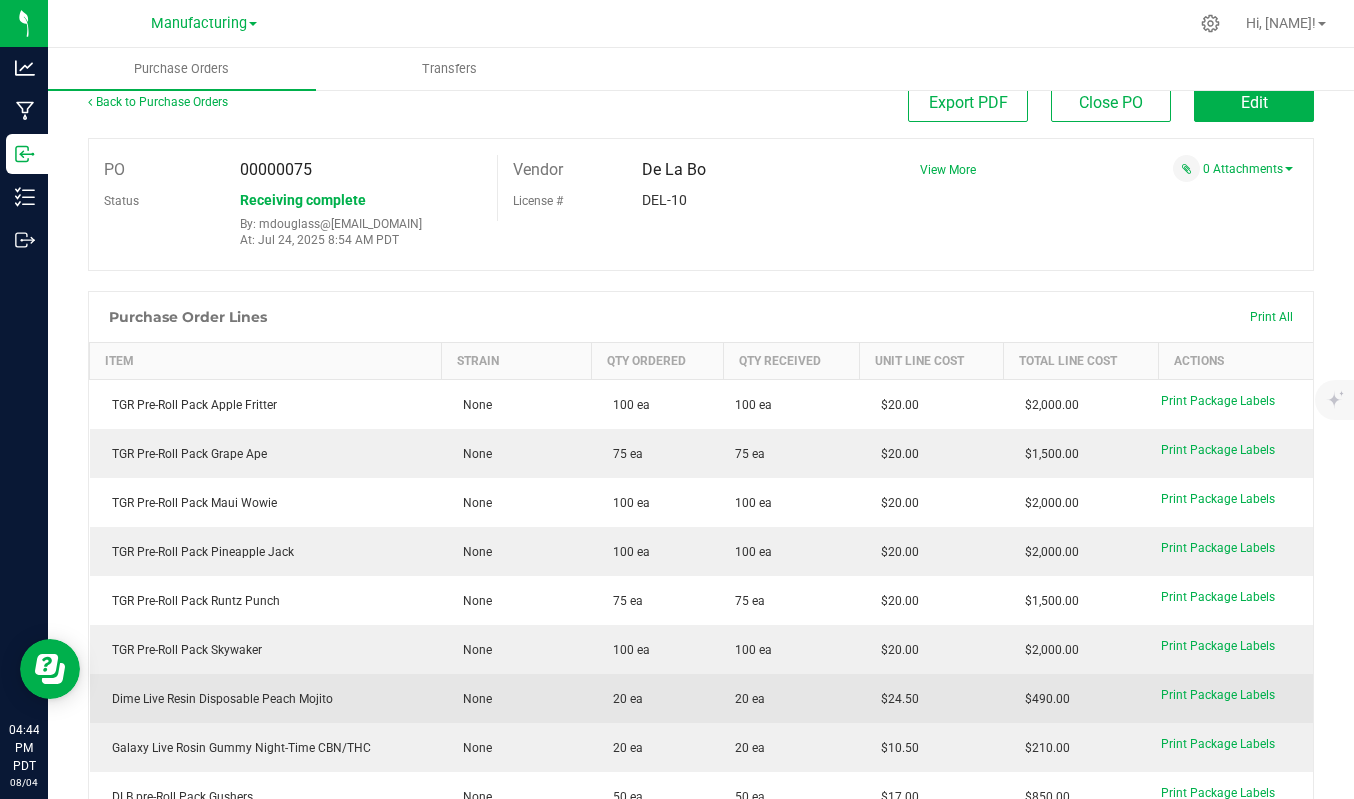 scroll, scrollTop: 0, scrollLeft: 0, axis: both 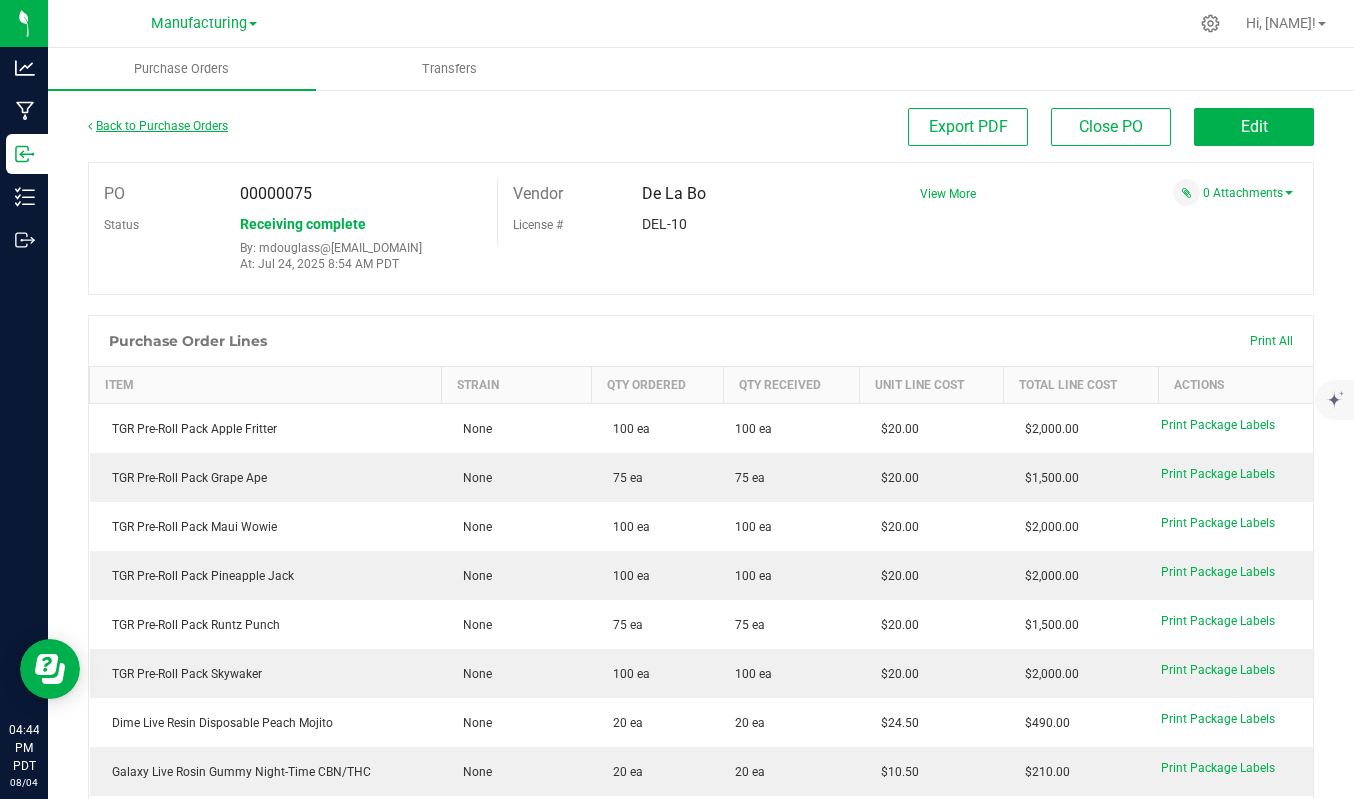 click on "Back to Purchase Orders" at bounding box center (158, 126) 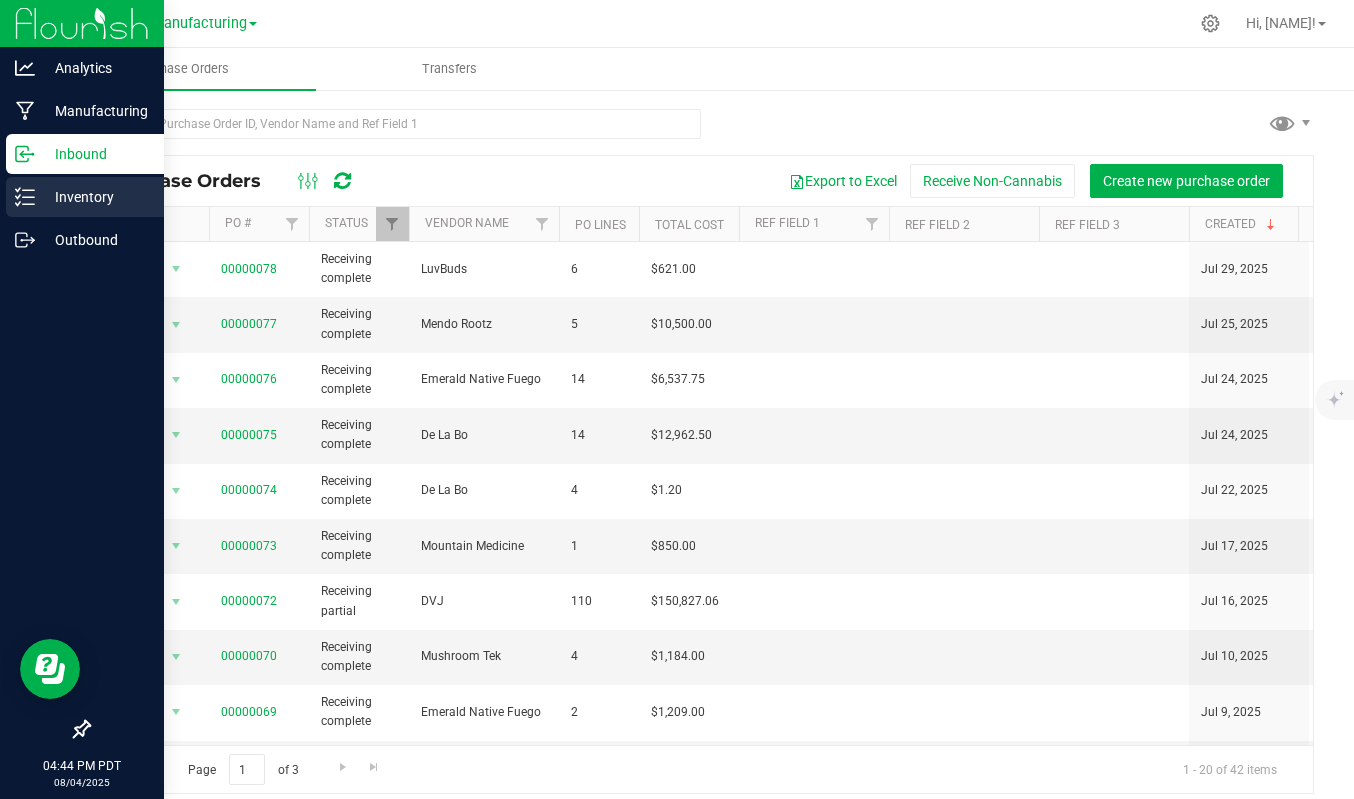 click on "Inventory" at bounding box center [95, 197] 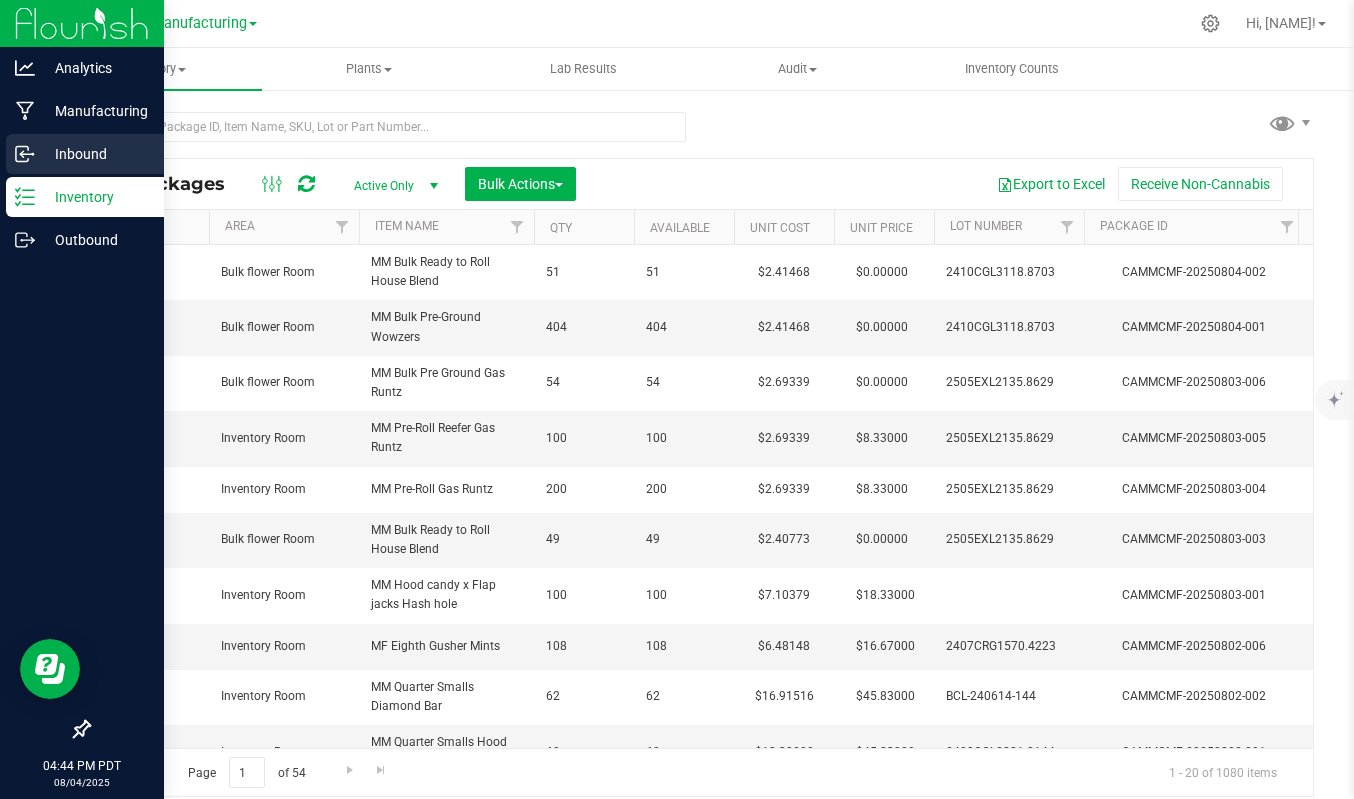 click on "Inbound" at bounding box center [95, 154] 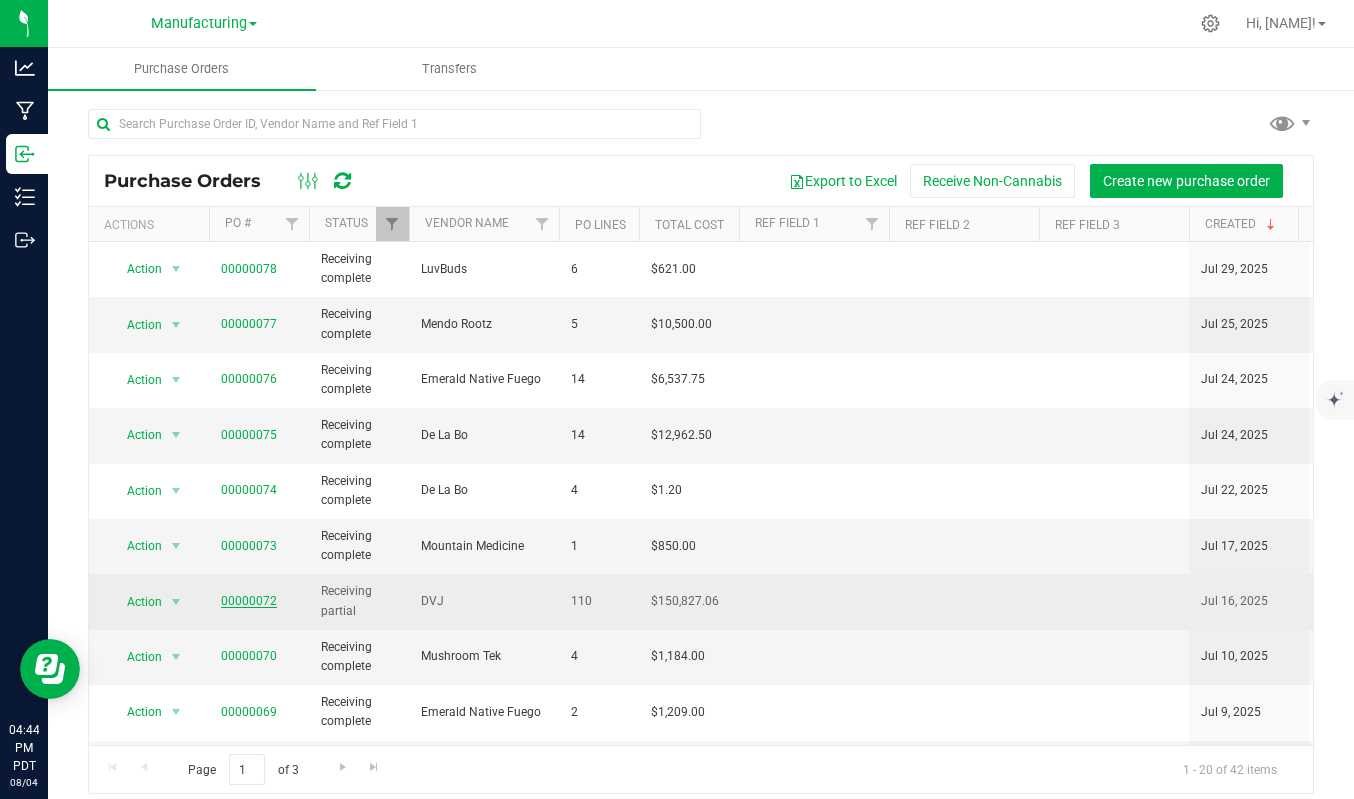 click on "00000072" at bounding box center (249, 601) 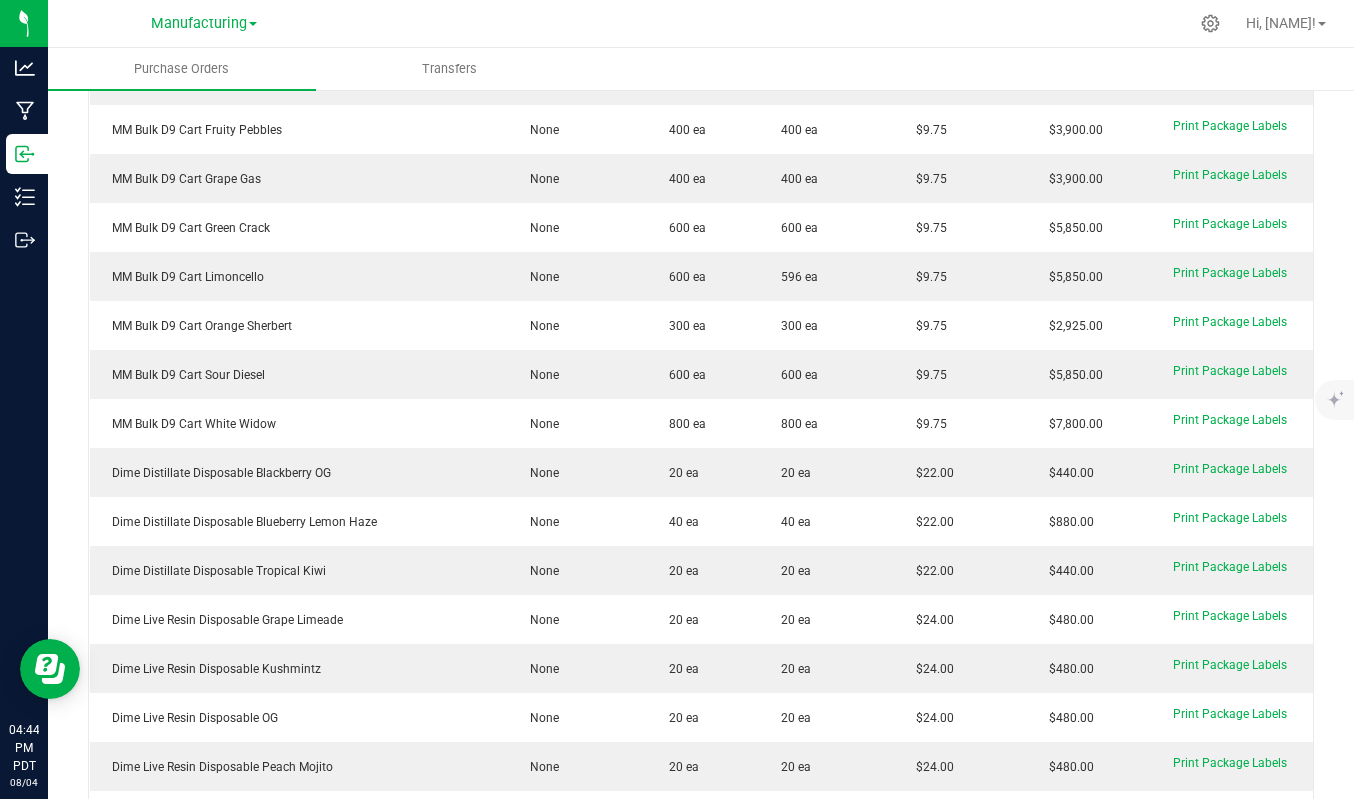 scroll, scrollTop: 0, scrollLeft: 0, axis: both 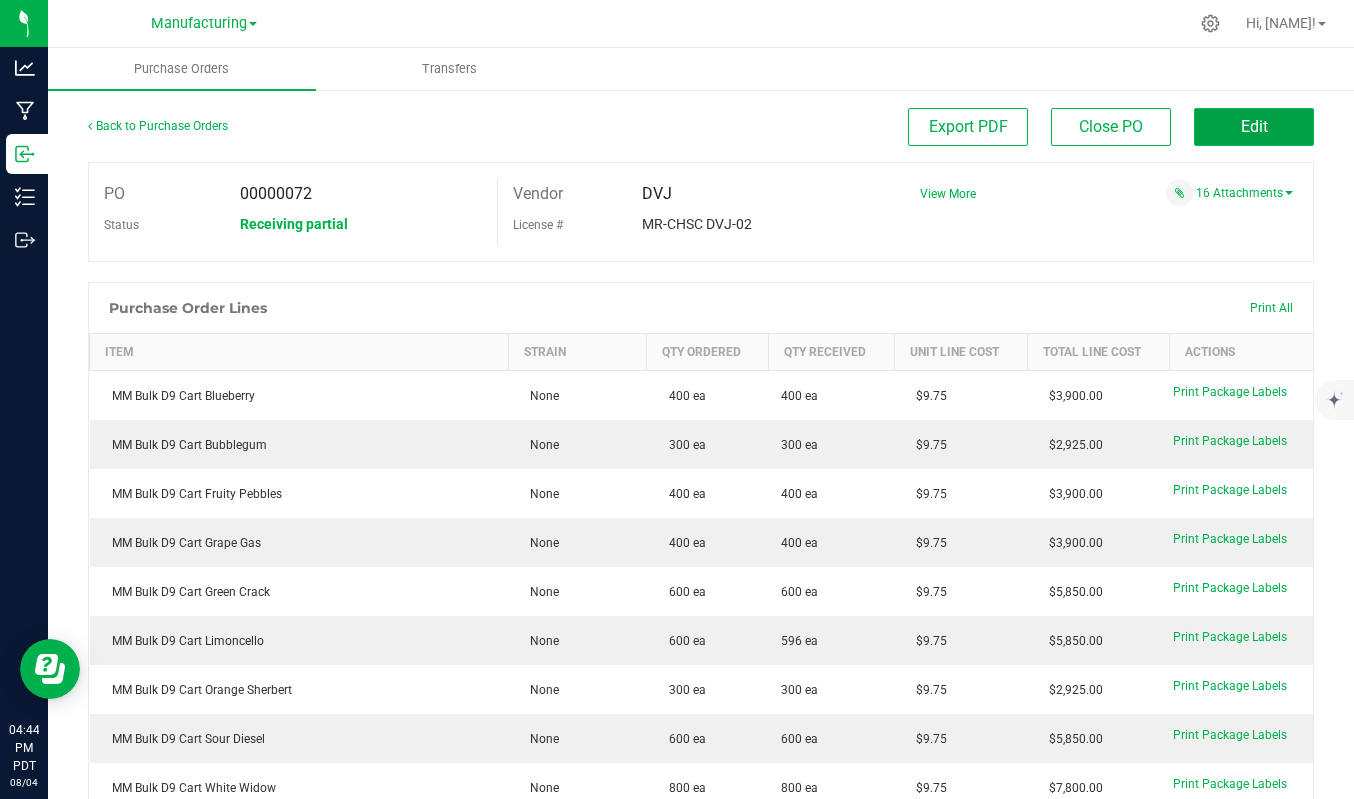 click on "Edit" at bounding box center (1254, 127) 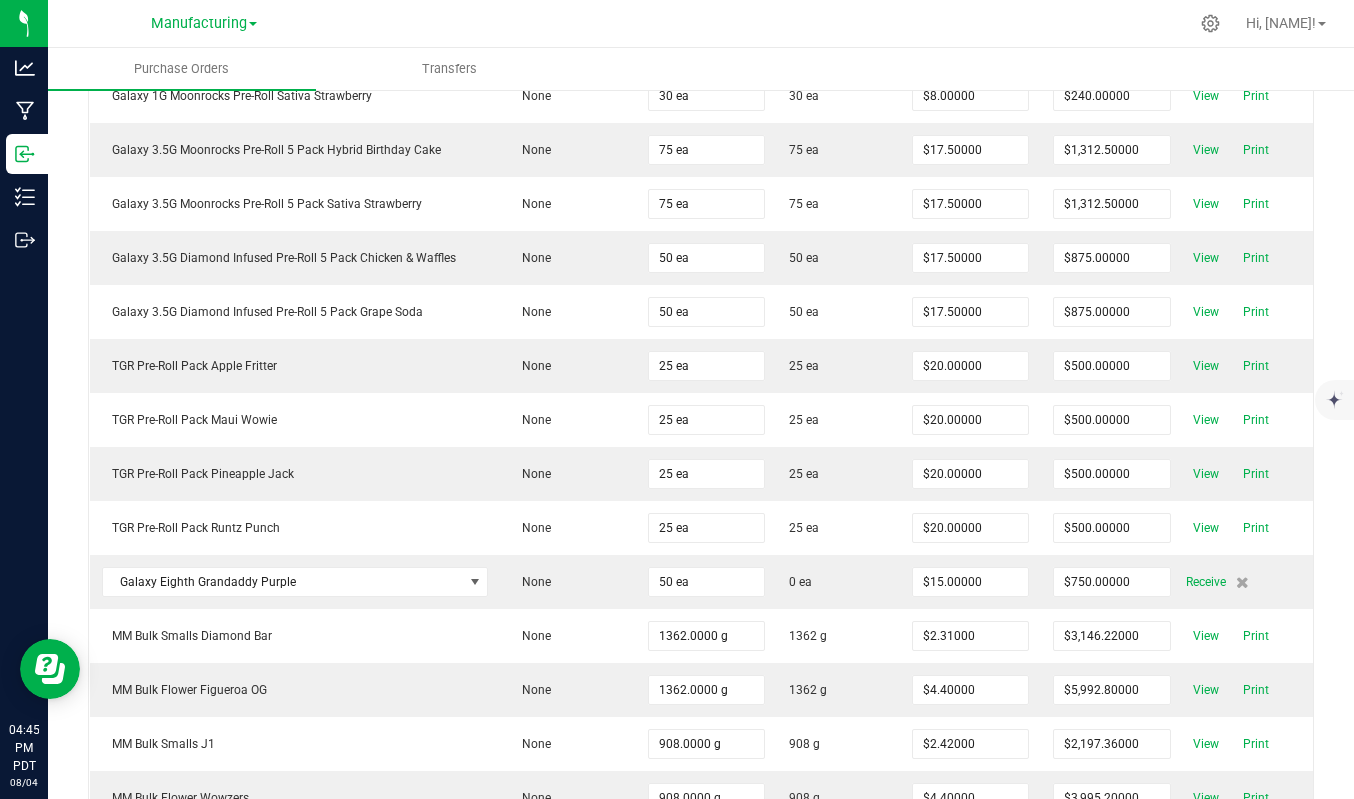 scroll, scrollTop: 4200, scrollLeft: 0, axis: vertical 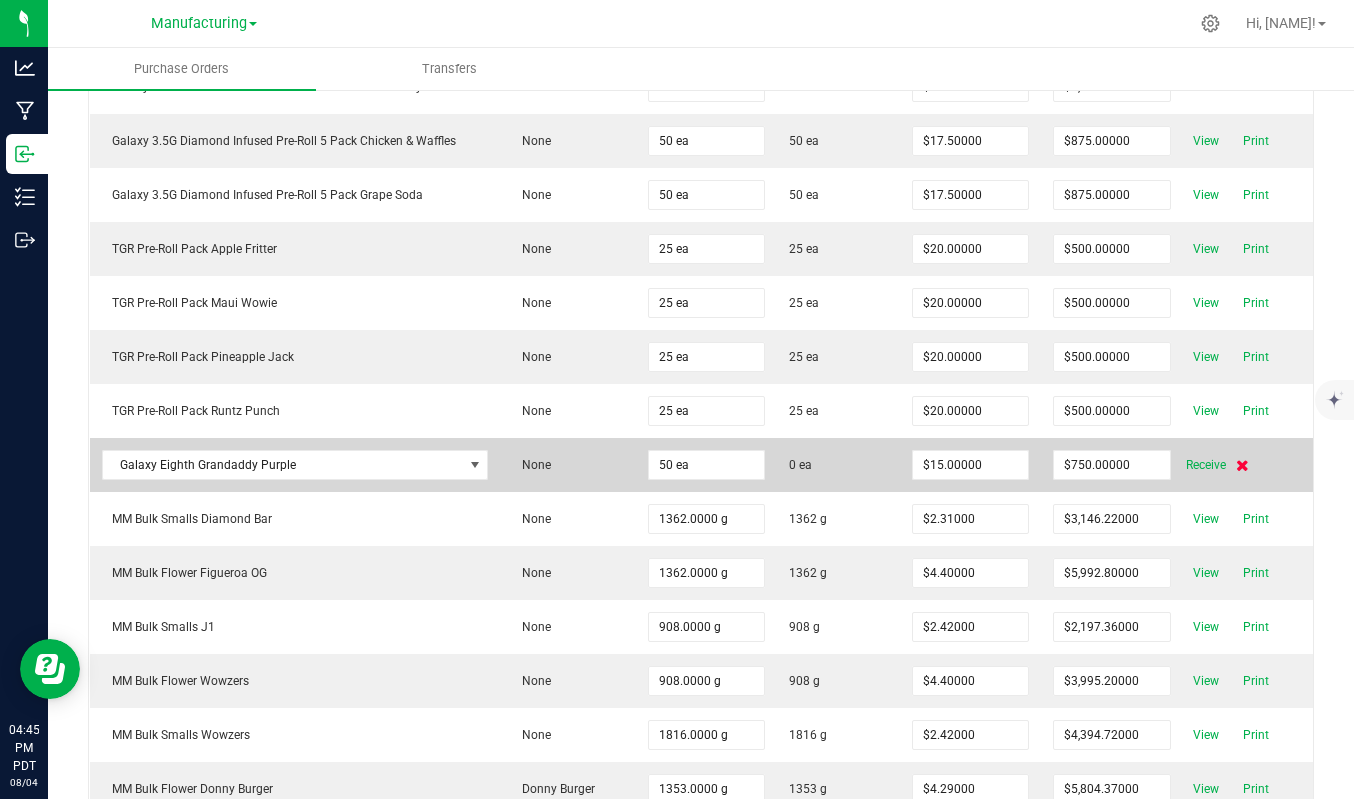 click at bounding box center (1242, 465) 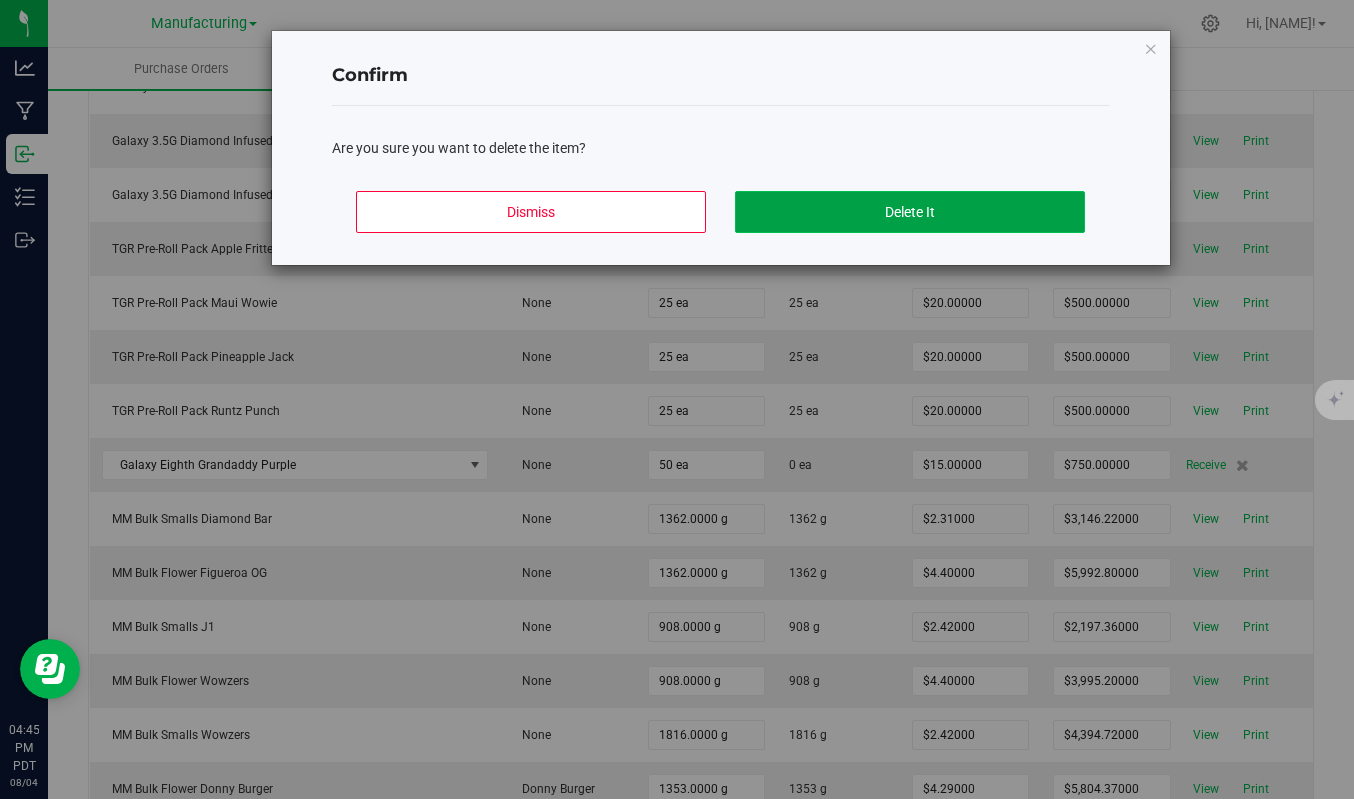 click on "Delete It" at bounding box center [910, 212] 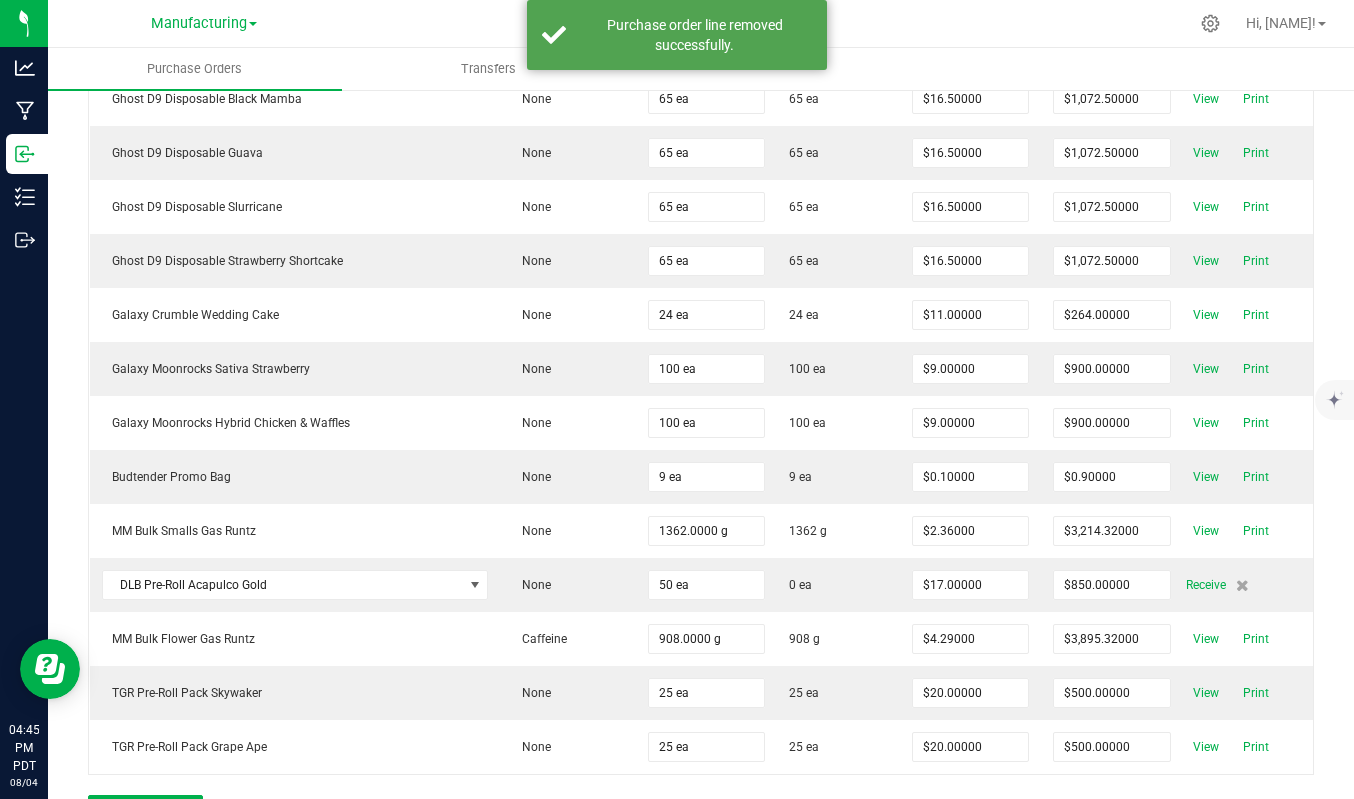 scroll, scrollTop: 5600, scrollLeft: 0, axis: vertical 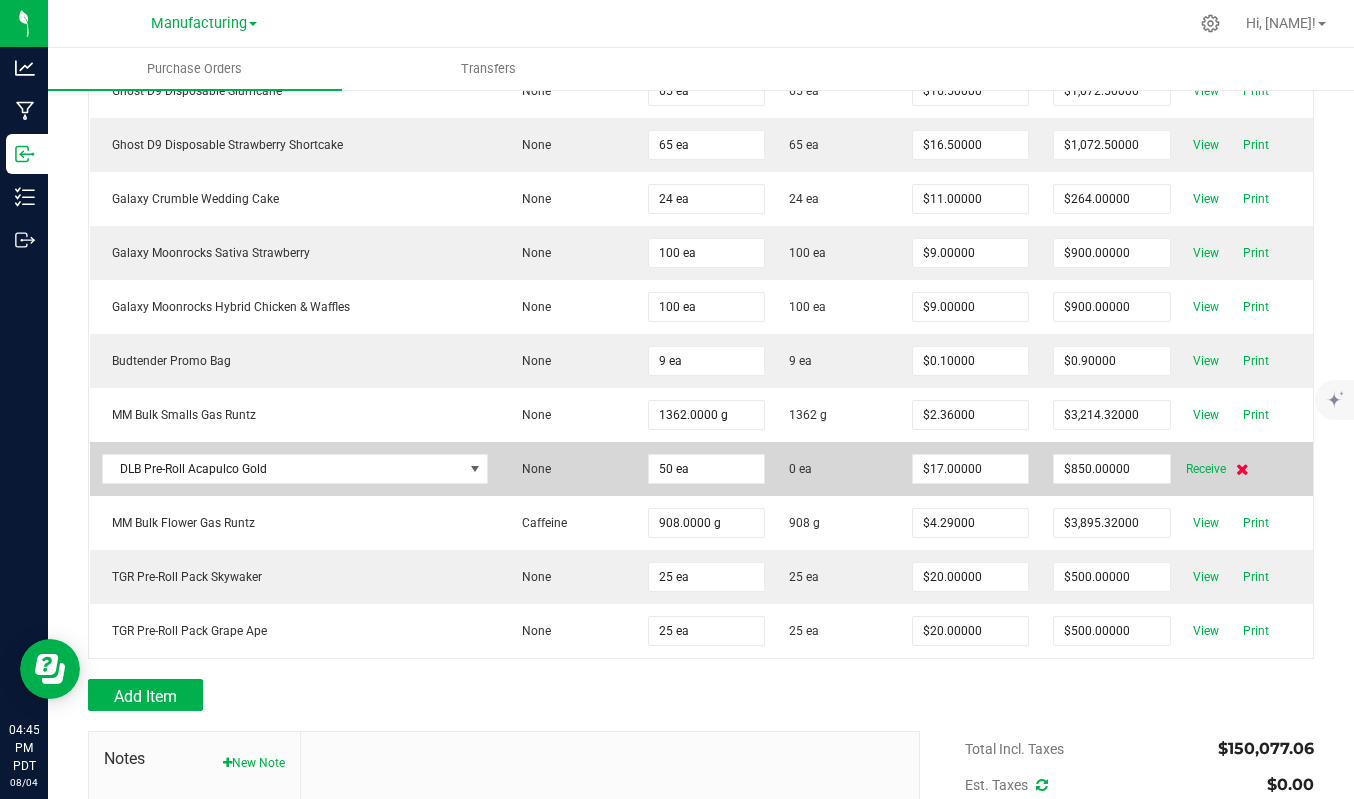 click at bounding box center (1242, 469) 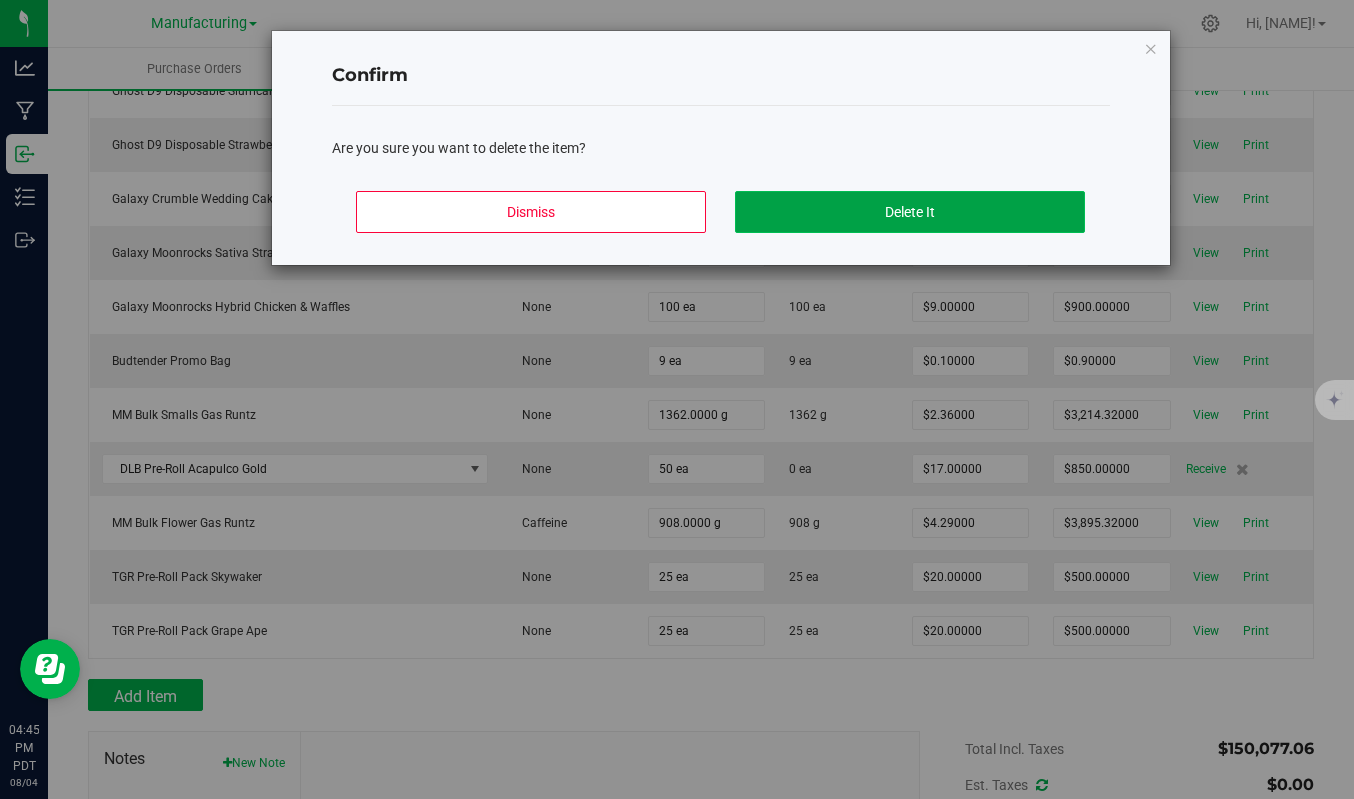 click on "Delete It" at bounding box center [910, 212] 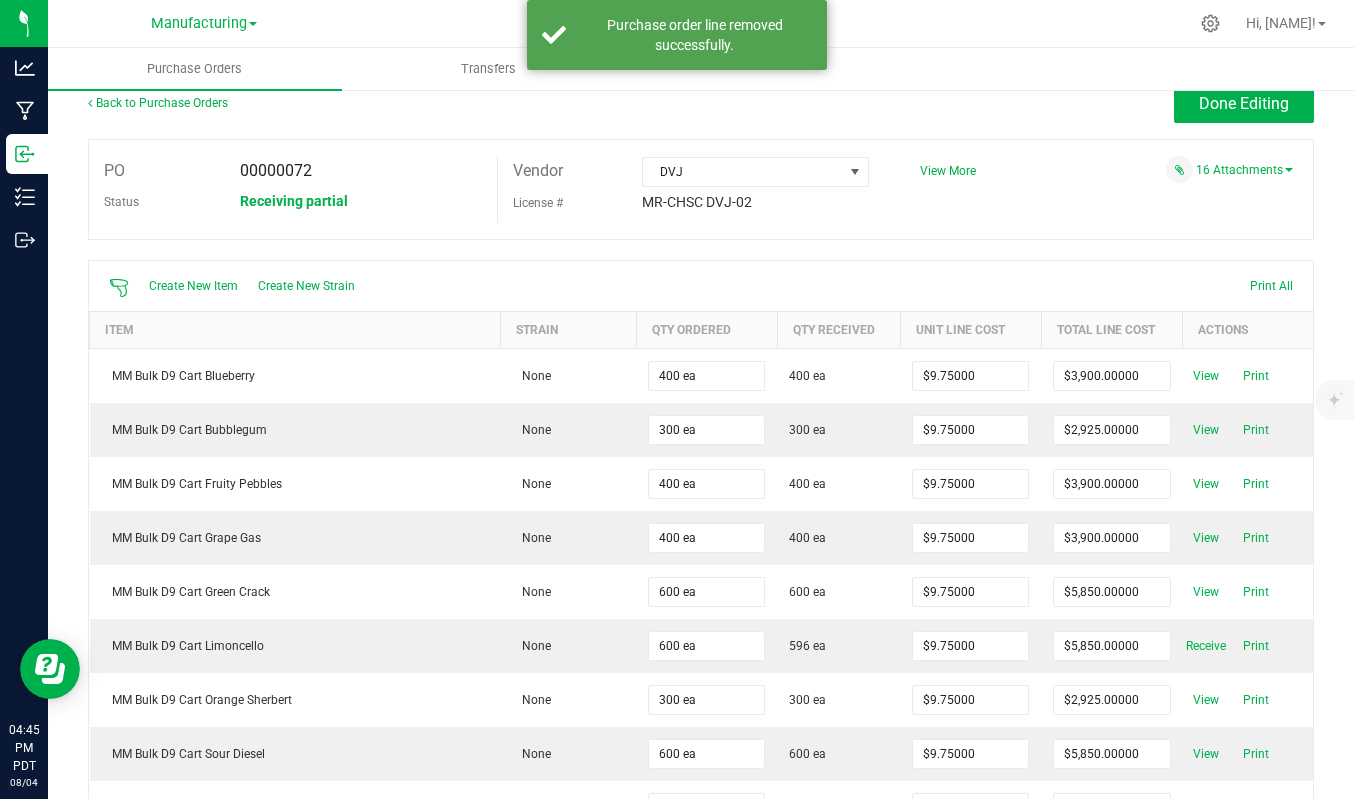 scroll, scrollTop: 0, scrollLeft: 0, axis: both 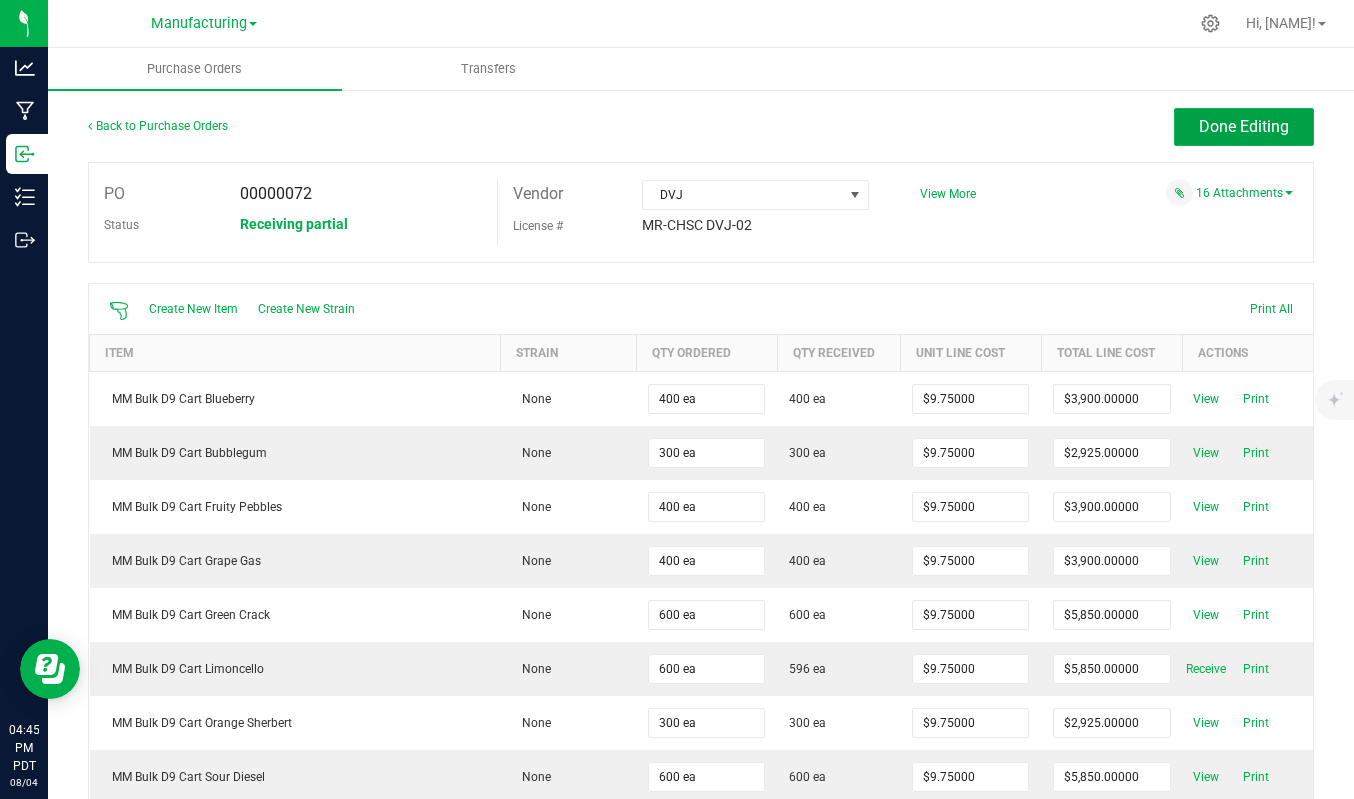 click on "Done Editing" at bounding box center (1244, 126) 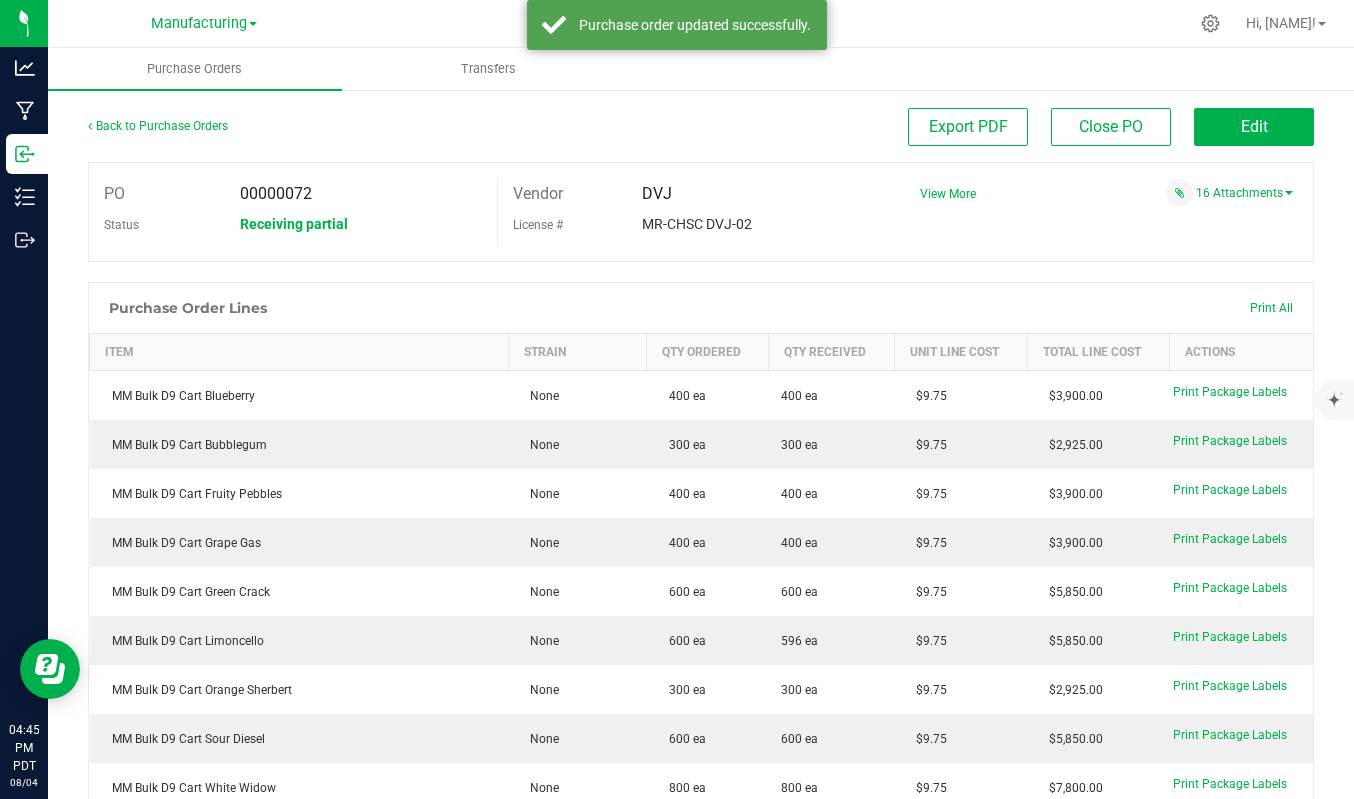 click on "Back to Purchase Orders
Export PDF
Close PO
Edit
PO
00000072
Status
Receiving partial
Vendor
DVJ
License #
MR-CHSC DVJ-02" at bounding box center (701, 3041) 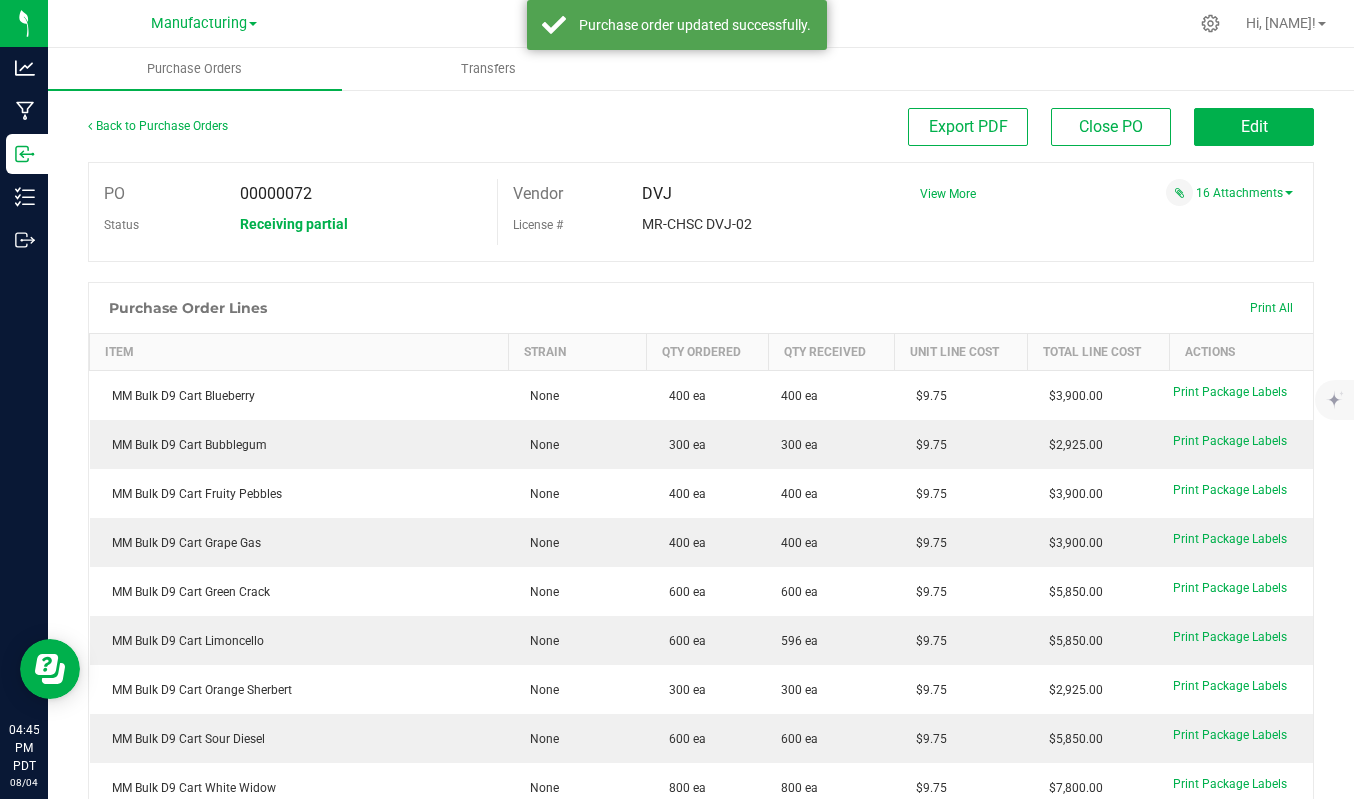 click on "Back to Purchase Orders
Export PDF
Close PO
Edit
PO
00000072
Status
Receiving partial
Vendor
DVJ
License #
MR-CHSC DVJ-02" at bounding box center [701, 3041] 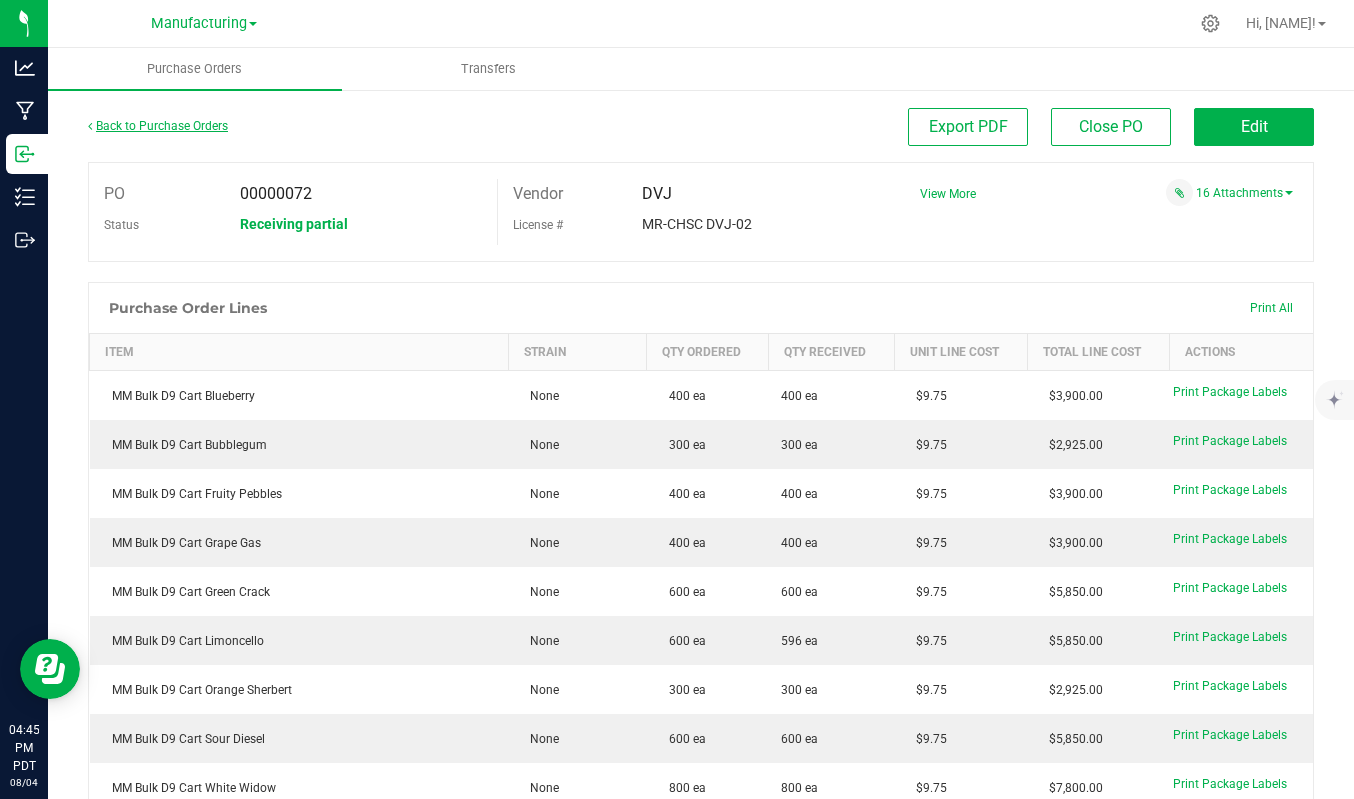click on "Back to Purchase Orders" at bounding box center [158, 126] 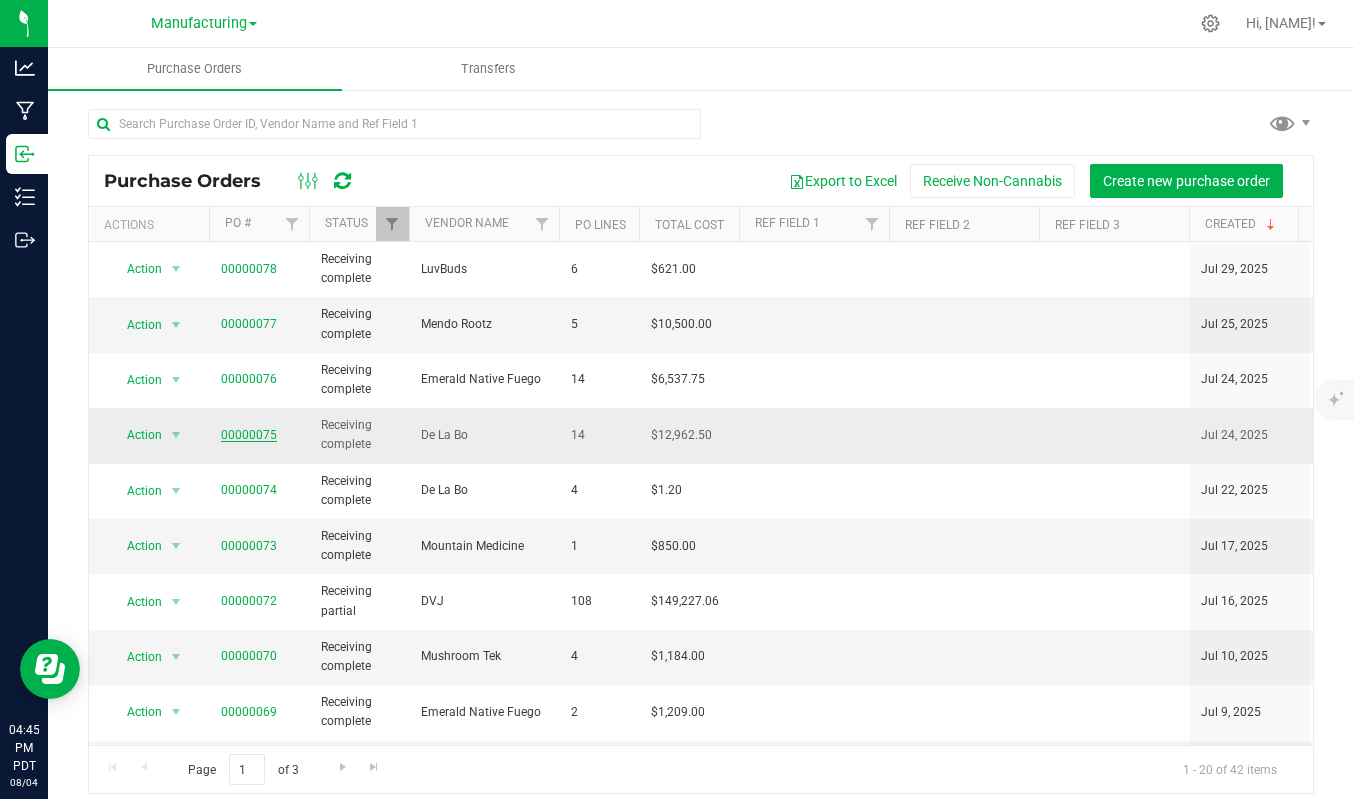 click on "00000075" at bounding box center [249, 435] 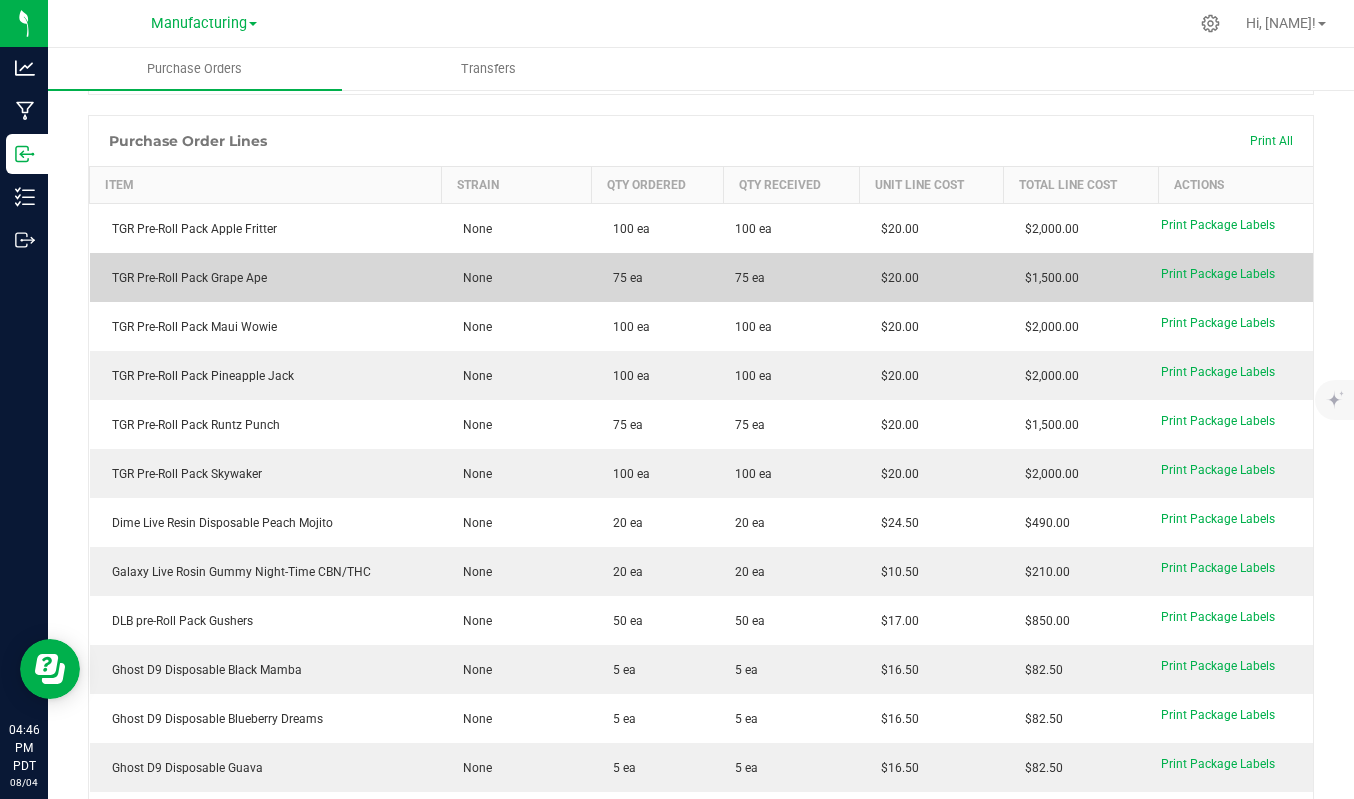 scroll, scrollTop: 0, scrollLeft: 0, axis: both 